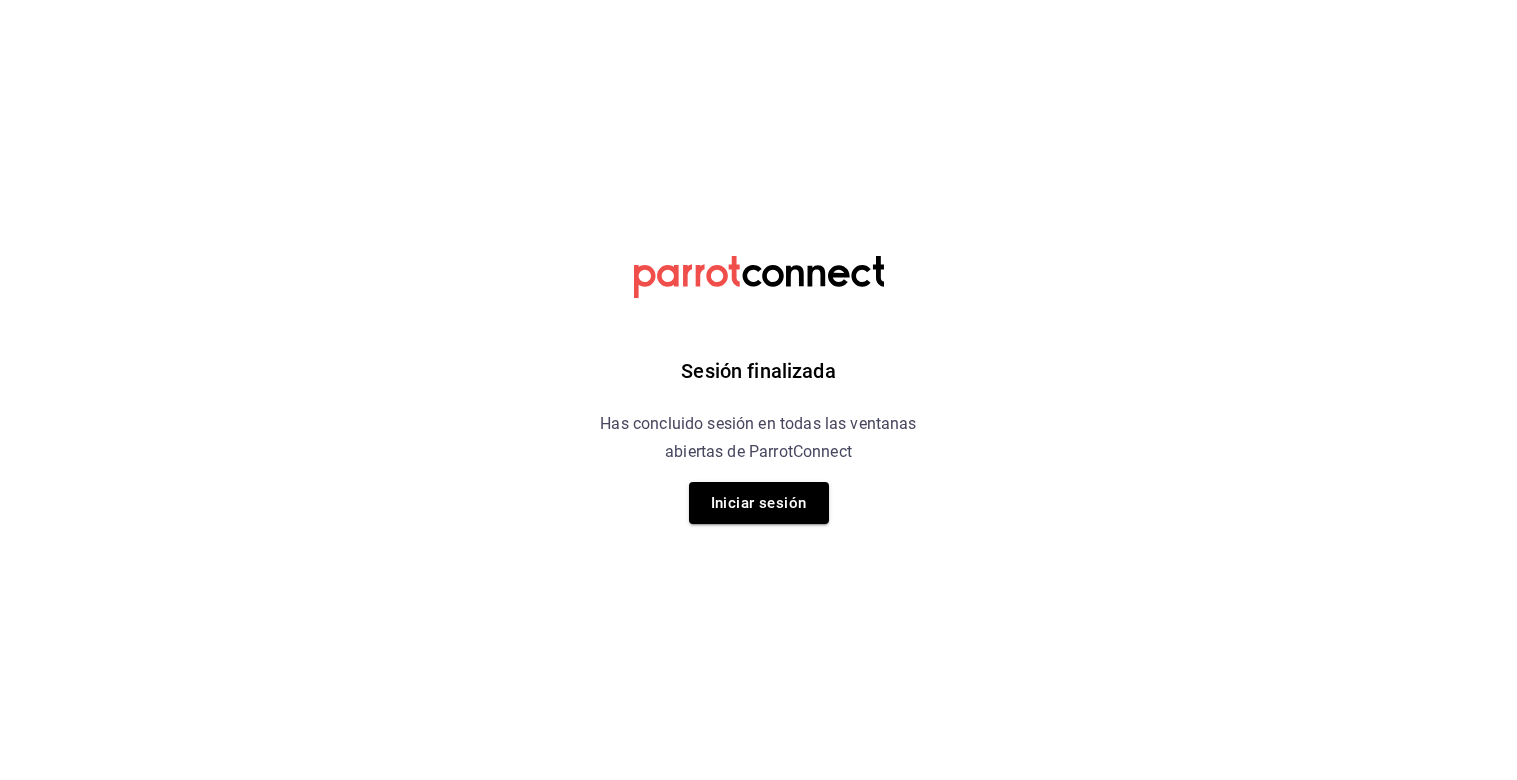 scroll, scrollTop: 0, scrollLeft: 0, axis: both 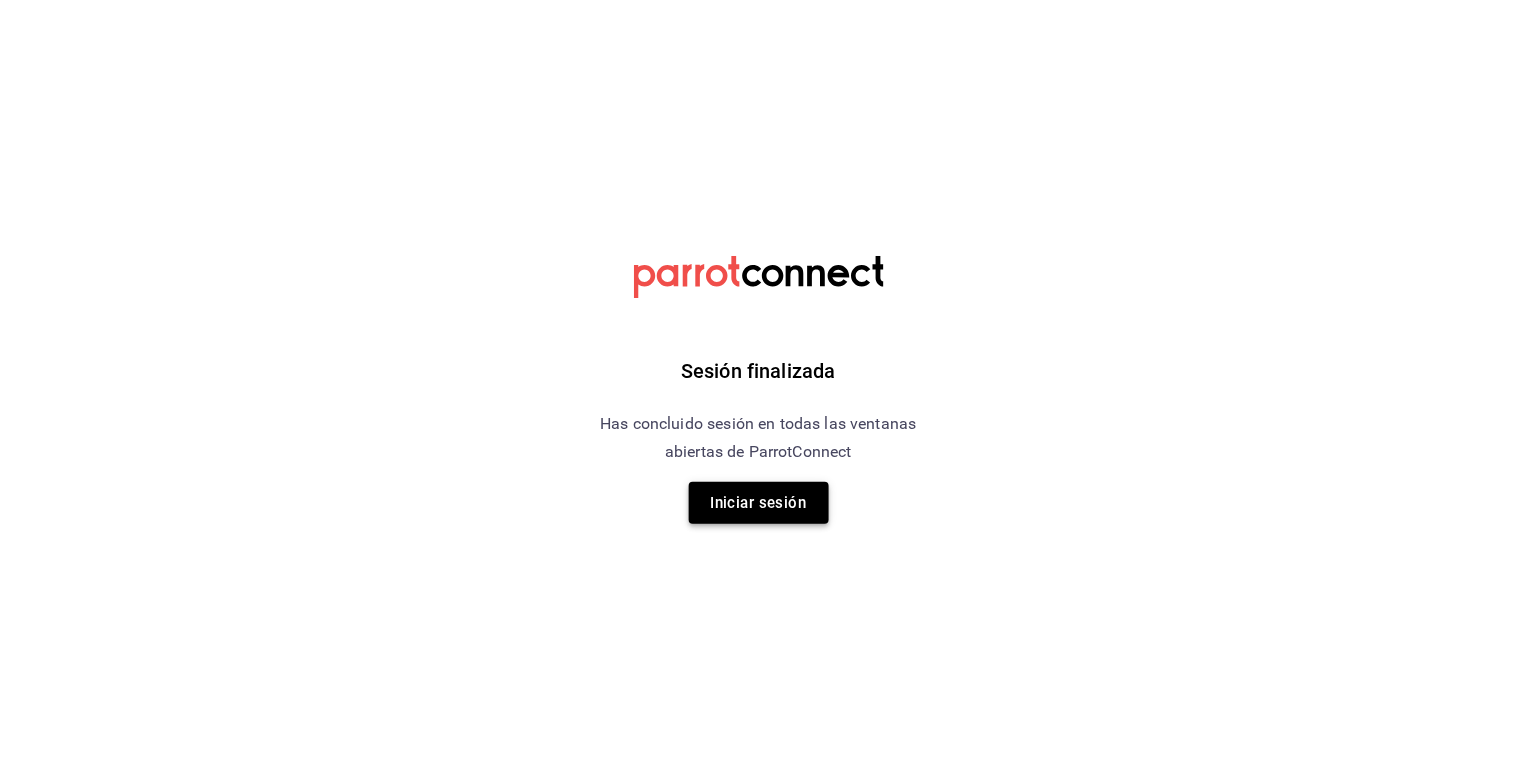 click on "Iniciar sesión" at bounding box center (759, 503) 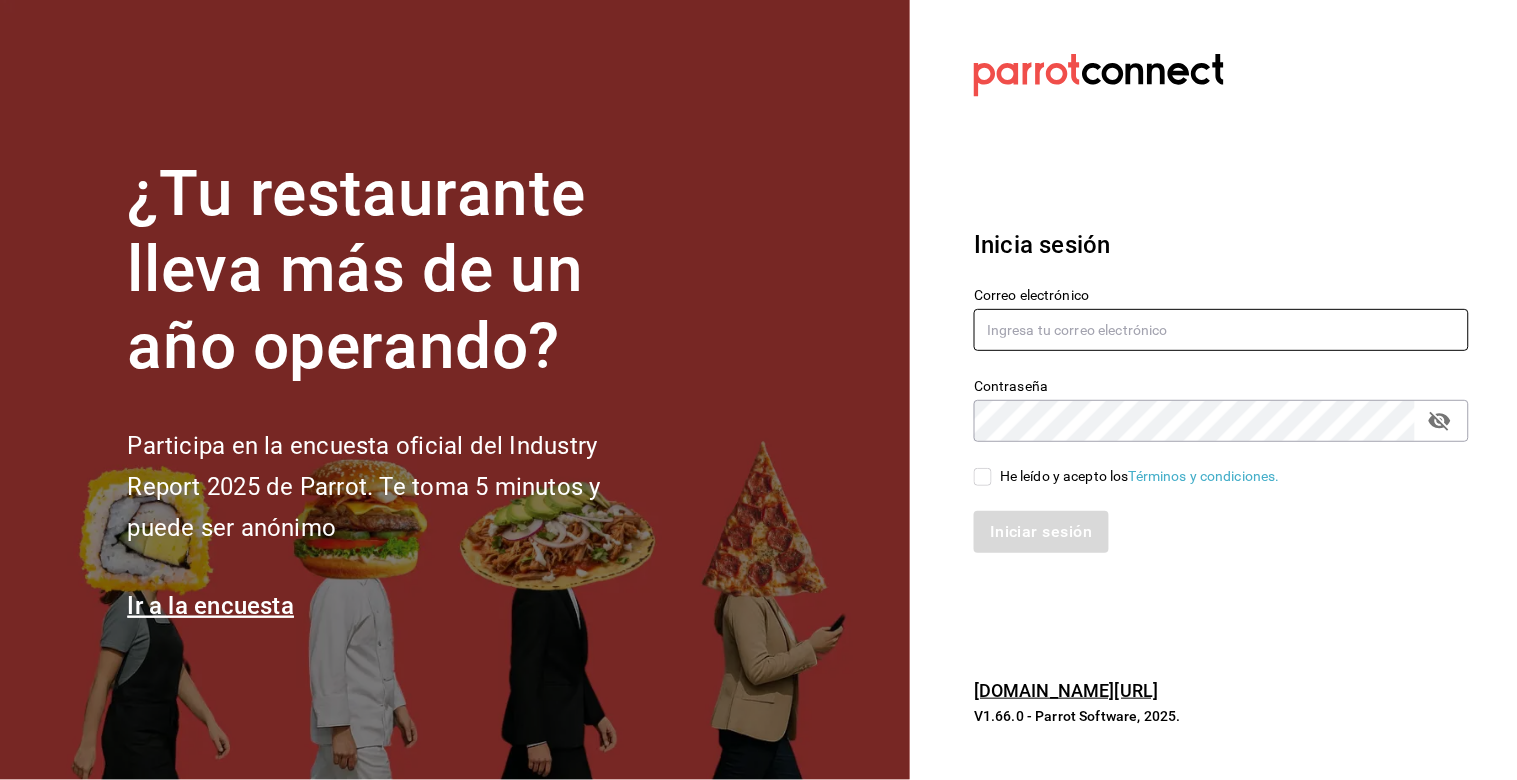 type on "palax@cumbres.com" 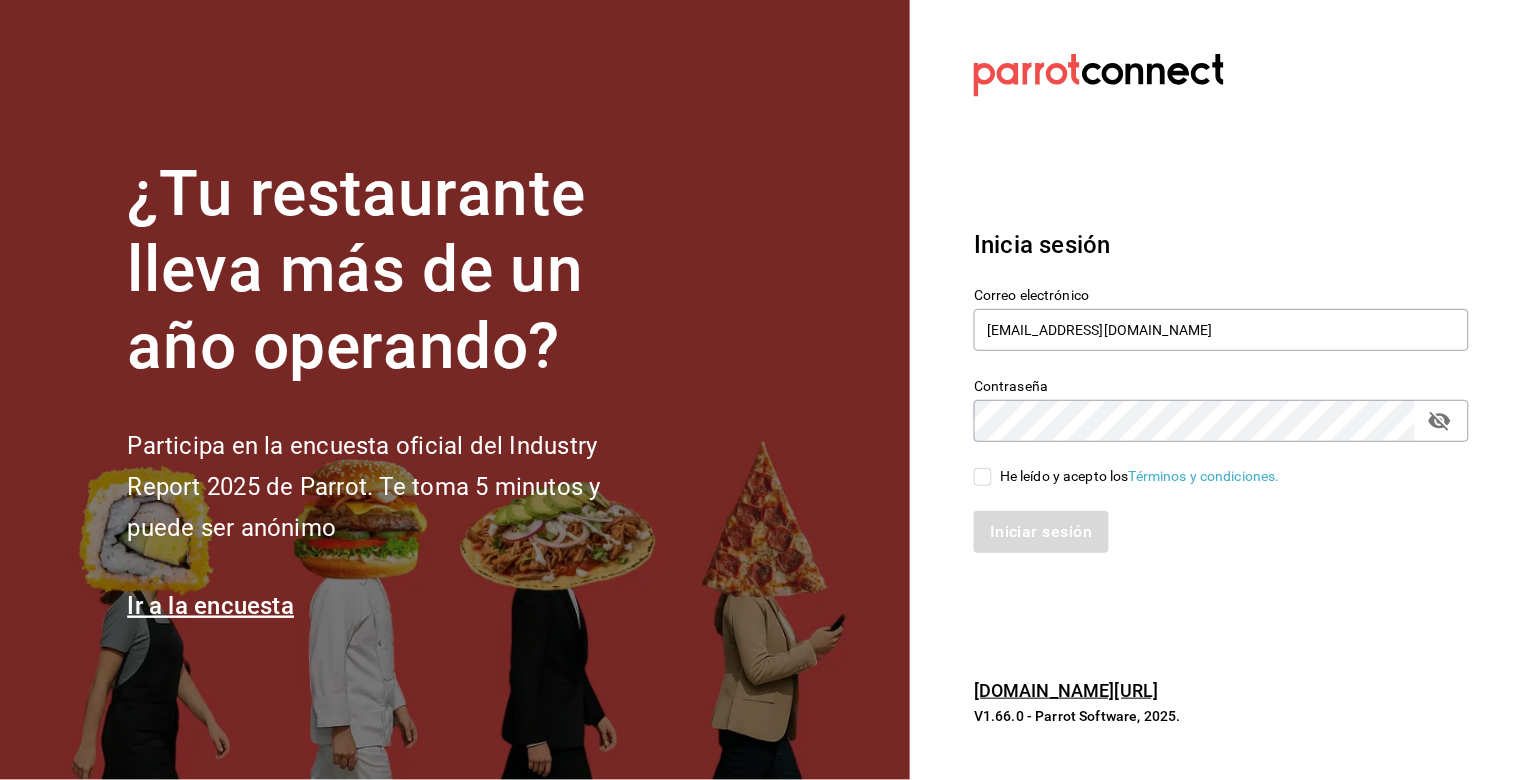 click on "He leído y acepto los  Términos y condiciones." at bounding box center [983, 477] 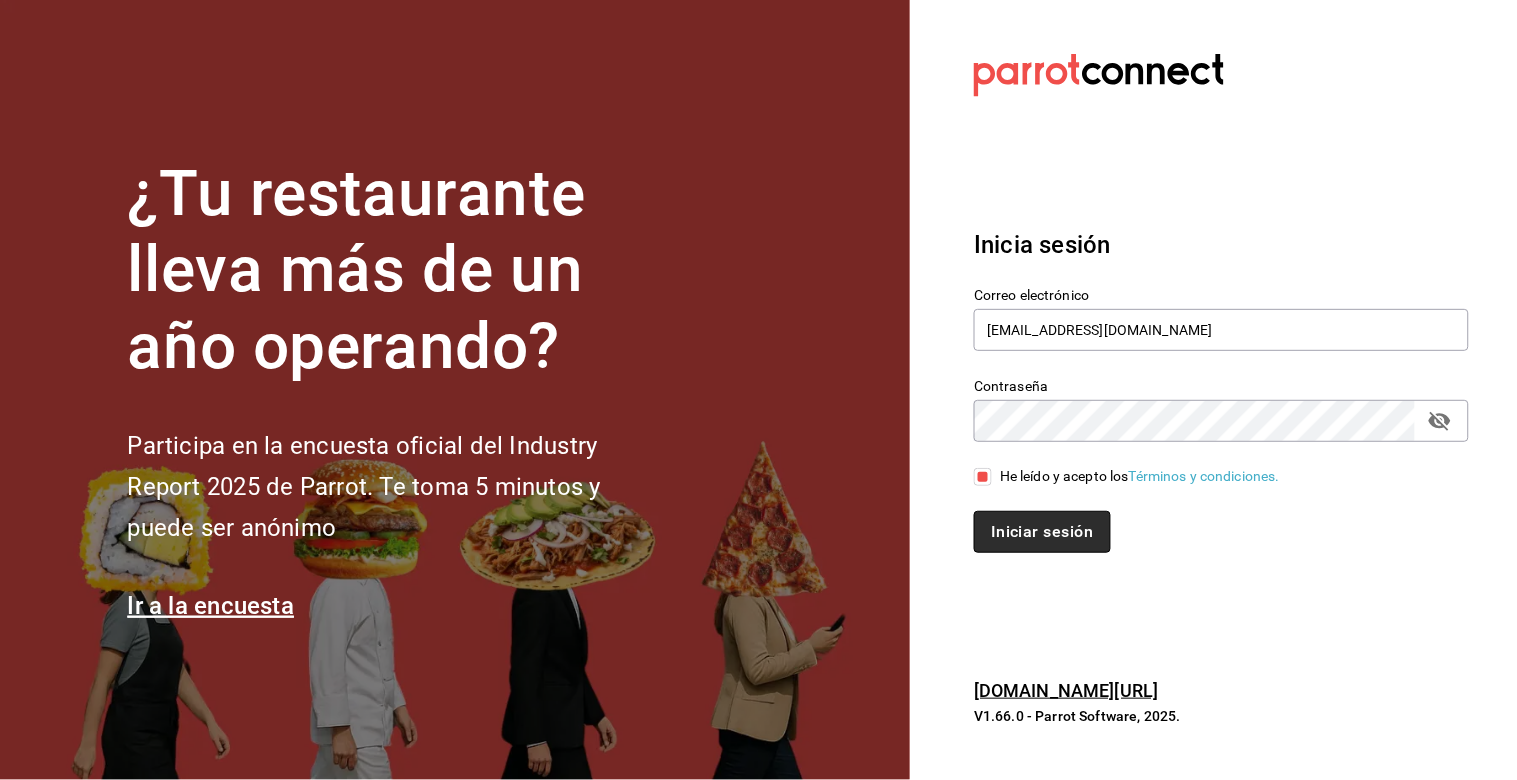 click on "Iniciar sesión" at bounding box center [1042, 532] 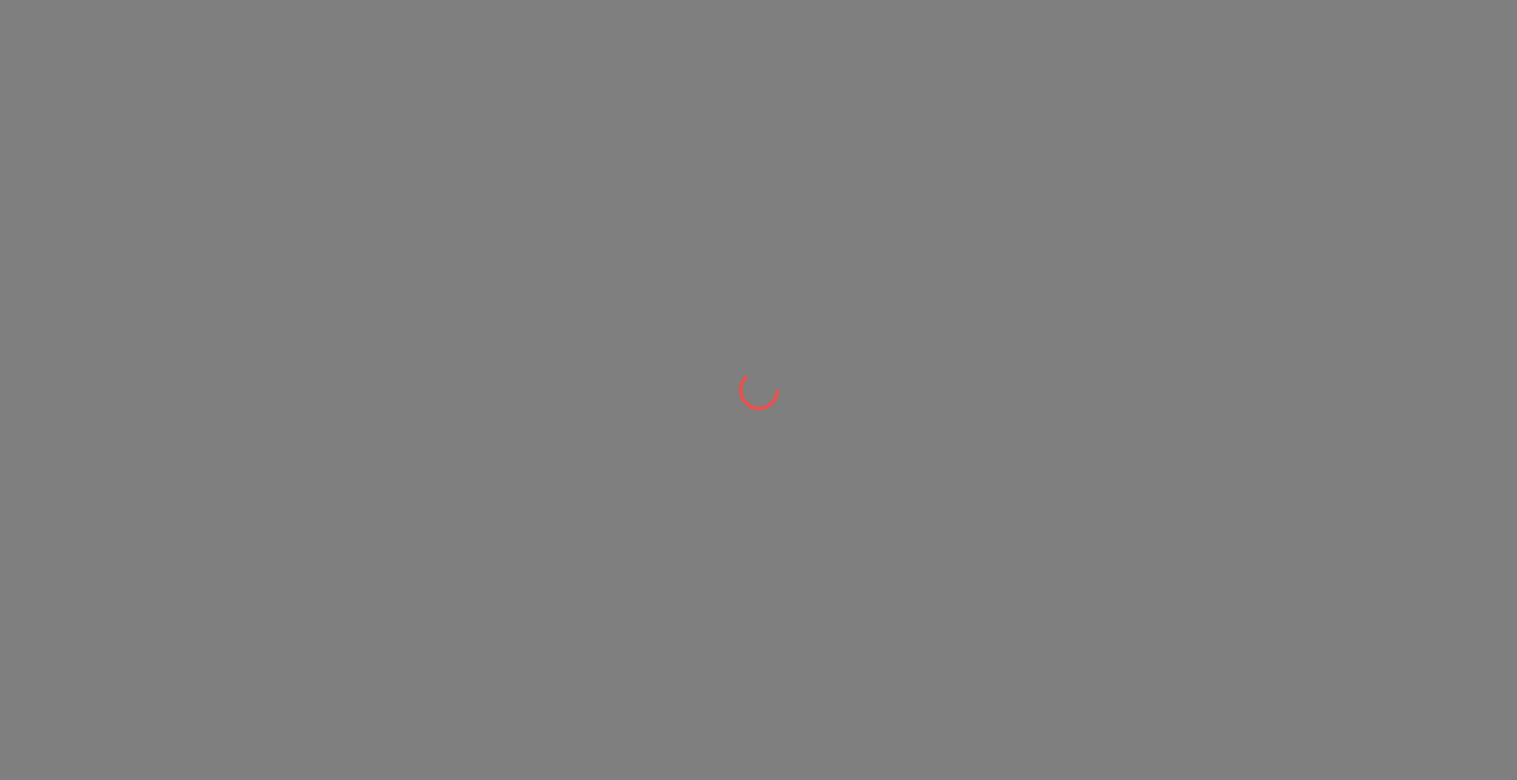 scroll, scrollTop: 0, scrollLeft: 0, axis: both 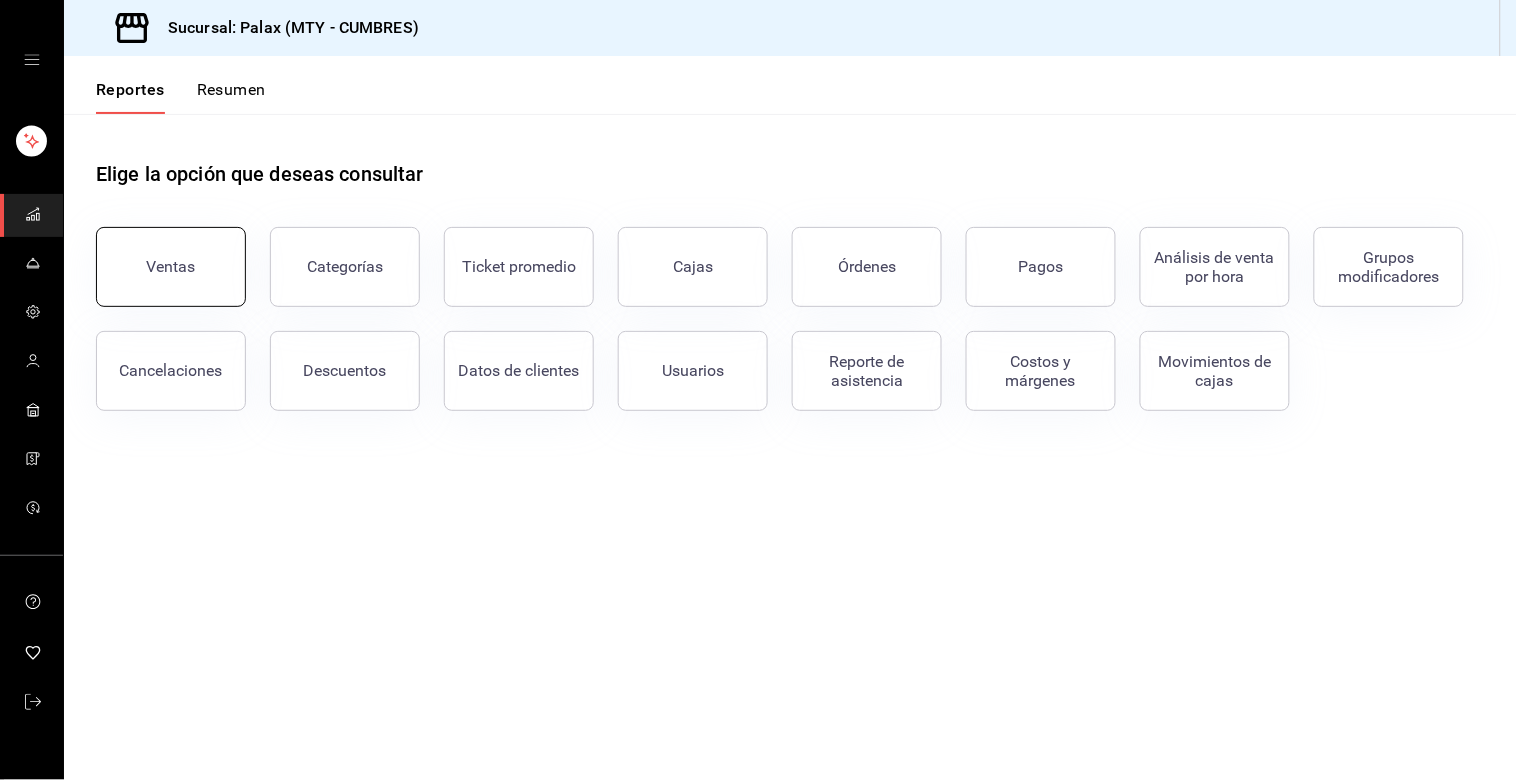 click on "Ventas" at bounding box center (171, 267) 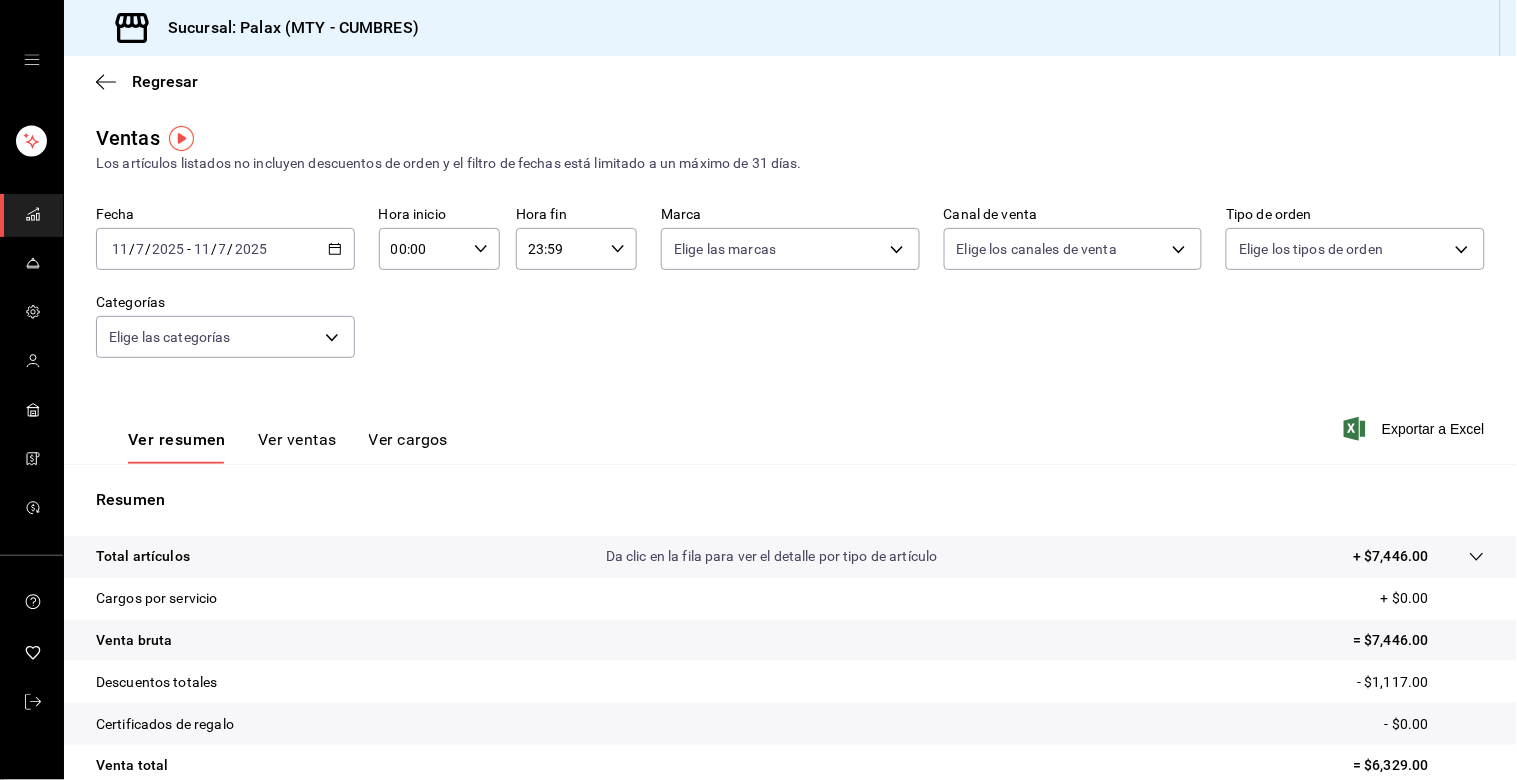 click on "00:00 Hora inicio" at bounding box center (439, 249) 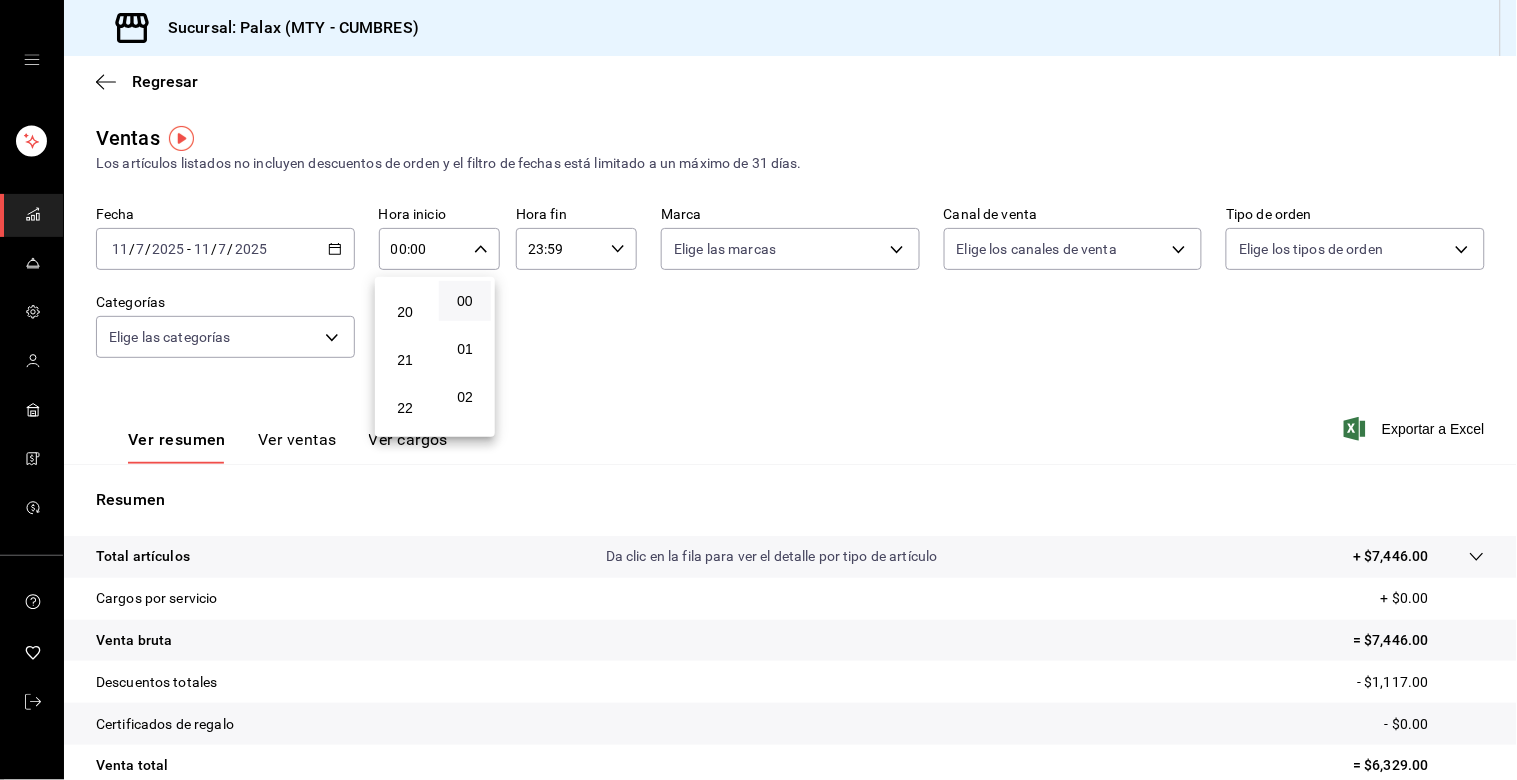 scroll, scrollTop: 981, scrollLeft: 0, axis: vertical 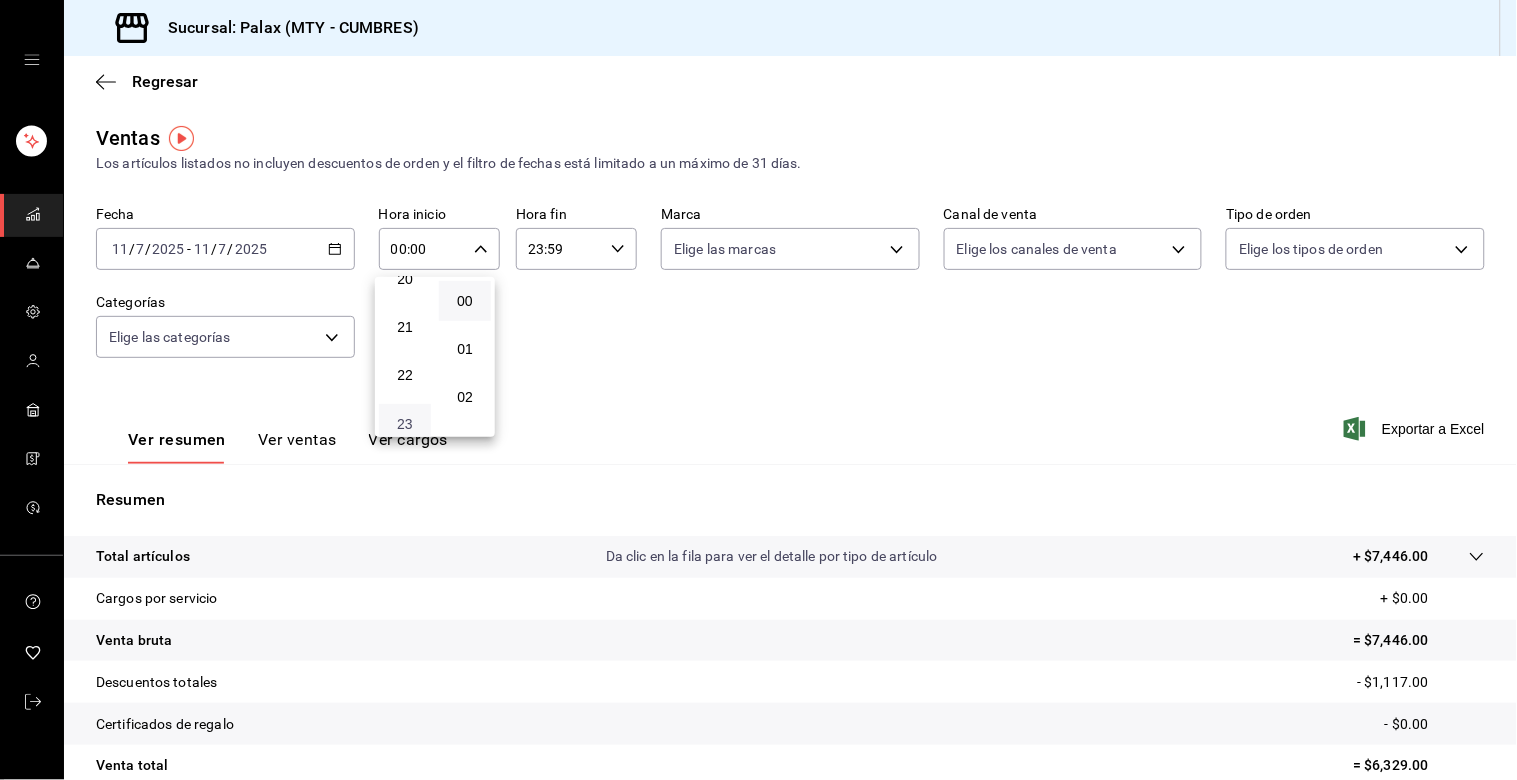 click on "23" at bounding box center (405, 424) 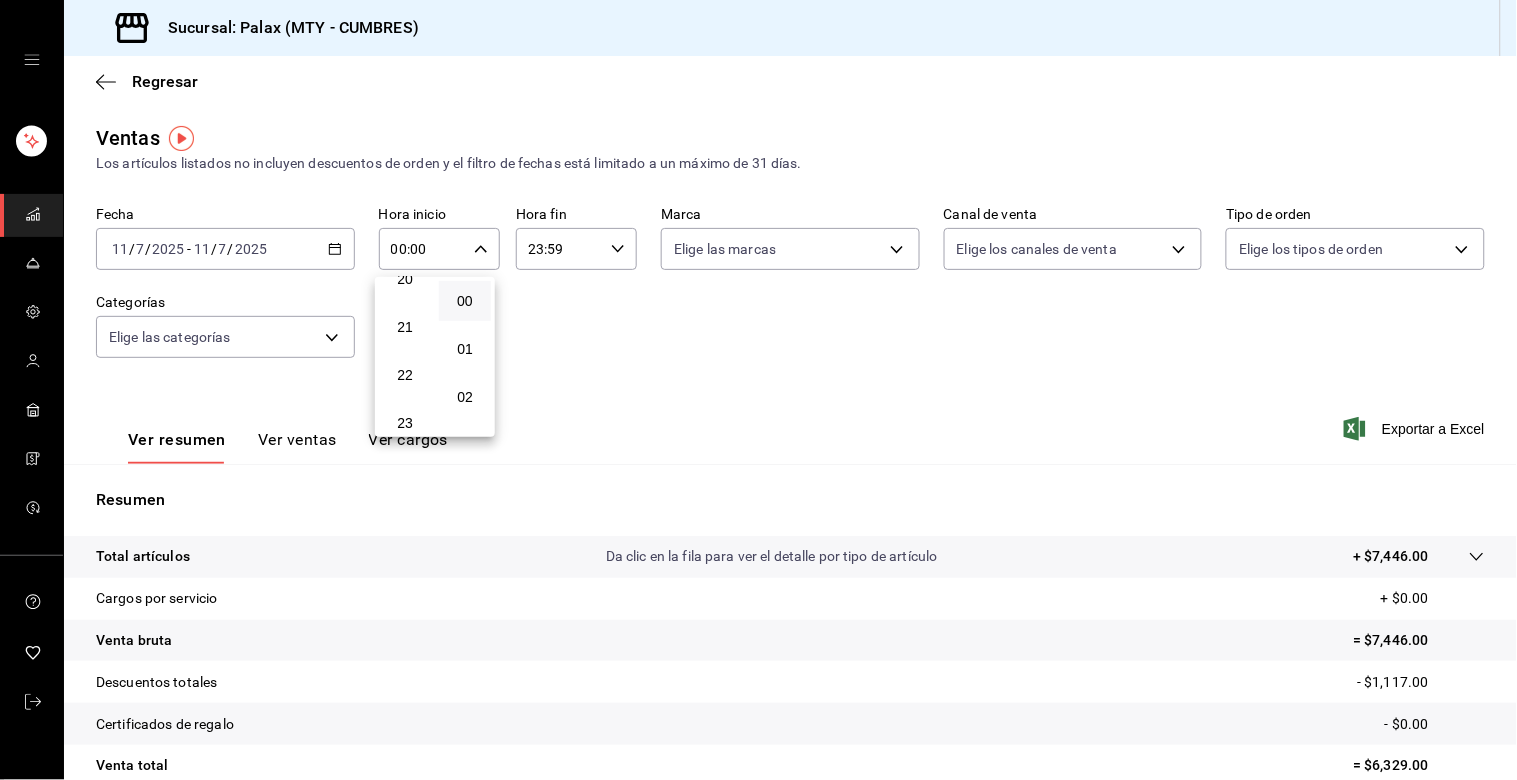 type on "23:00" 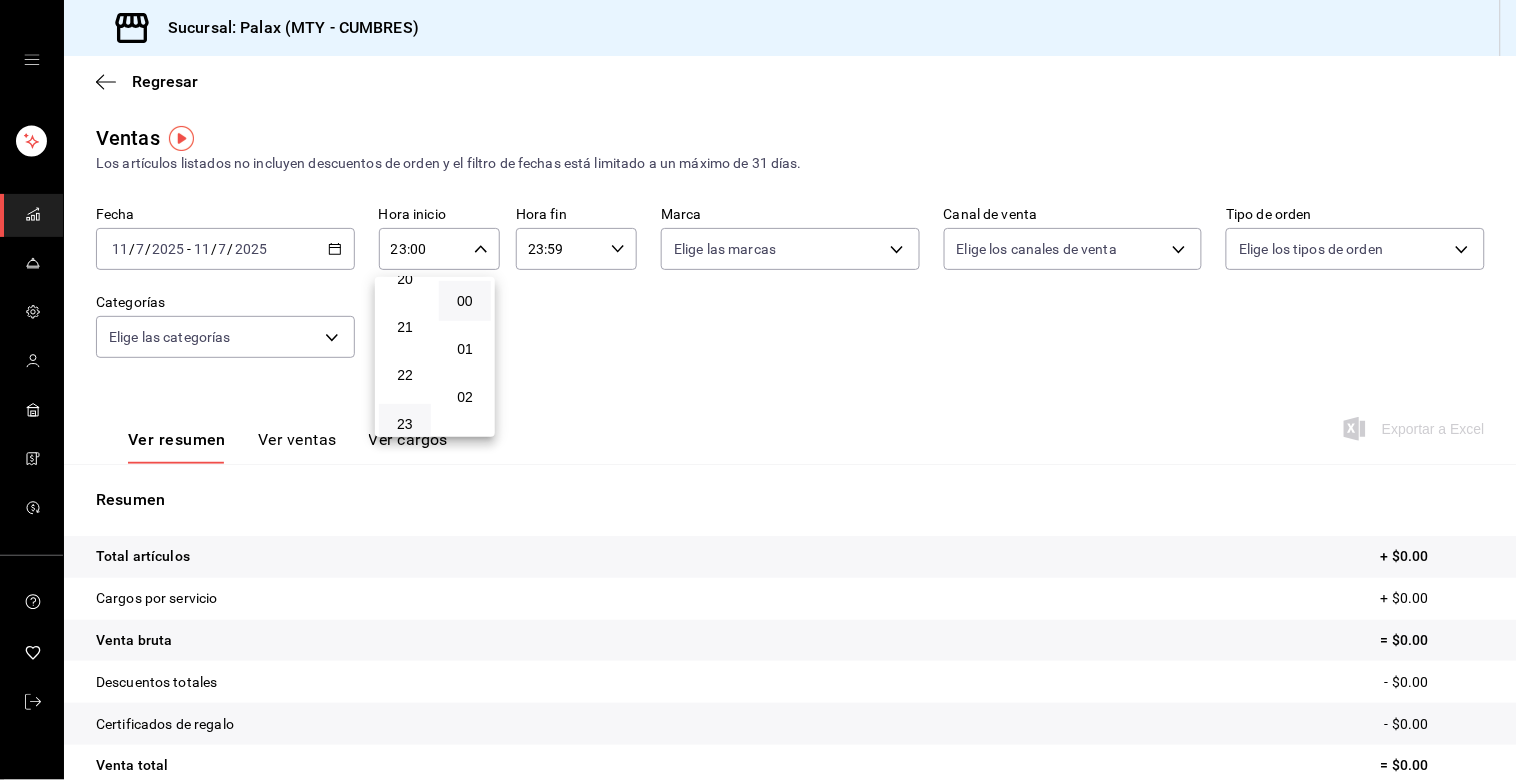 drag, startPoint x: 597, startPoint y: 251, endPoint x: 607, endPoint y: 253, distance: 10.198039 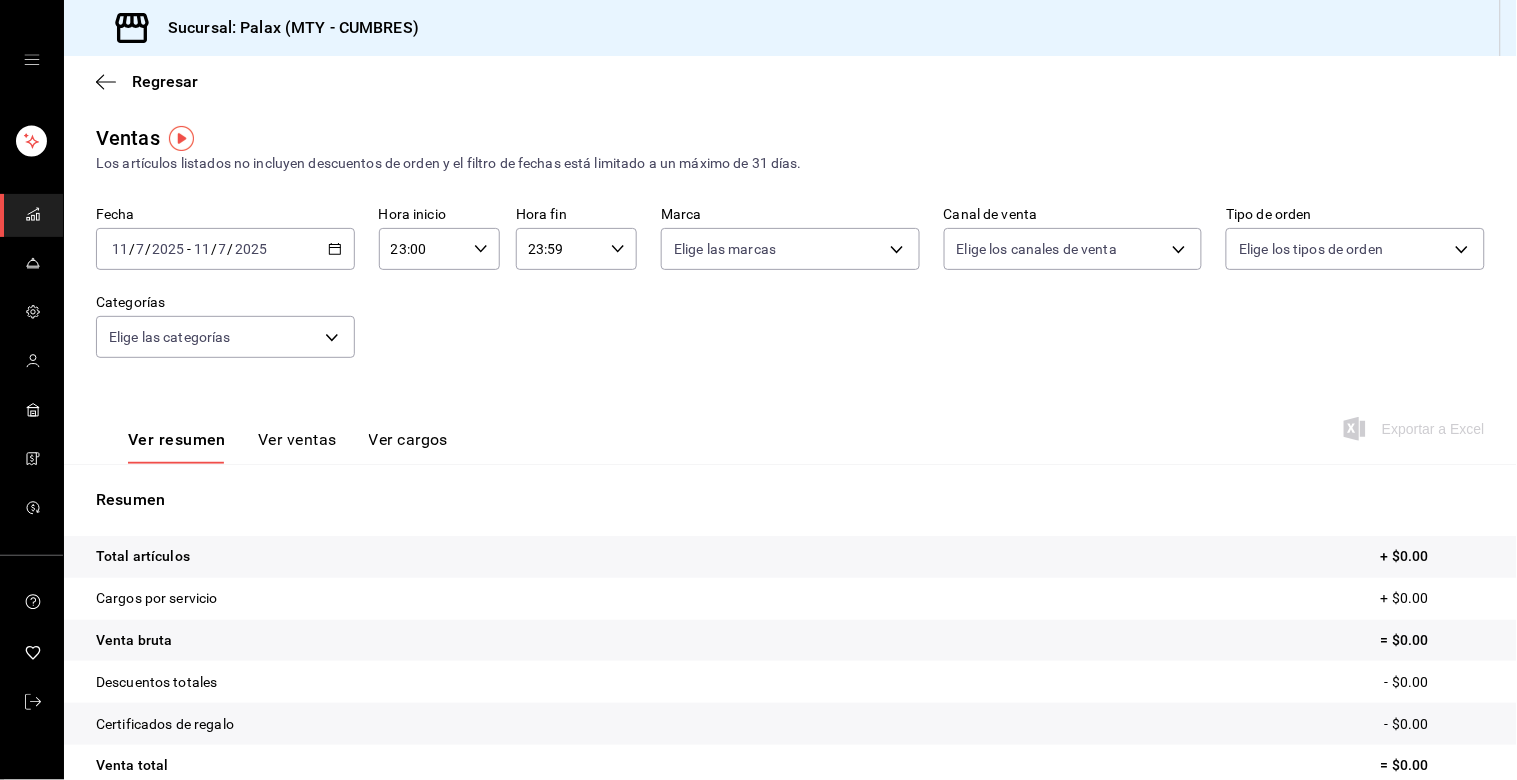 click on "00 01 02 03 04 05 06 07 08 09 10 11 12 13 14 15 16 17 18 19 20 21 22 23 00 01 02 03 04 05 06 07 08 09 10 11 12 13 14 15 16 17 18 19 20 21 22 23 24 25 26 27 28 29 30 31 32 33 34 35 36 37 38 39 40 41 42 43 44 45 46 47 48 49 50 51 52 53 54 55 56 57 58 59" at bounding box center (758, 393) 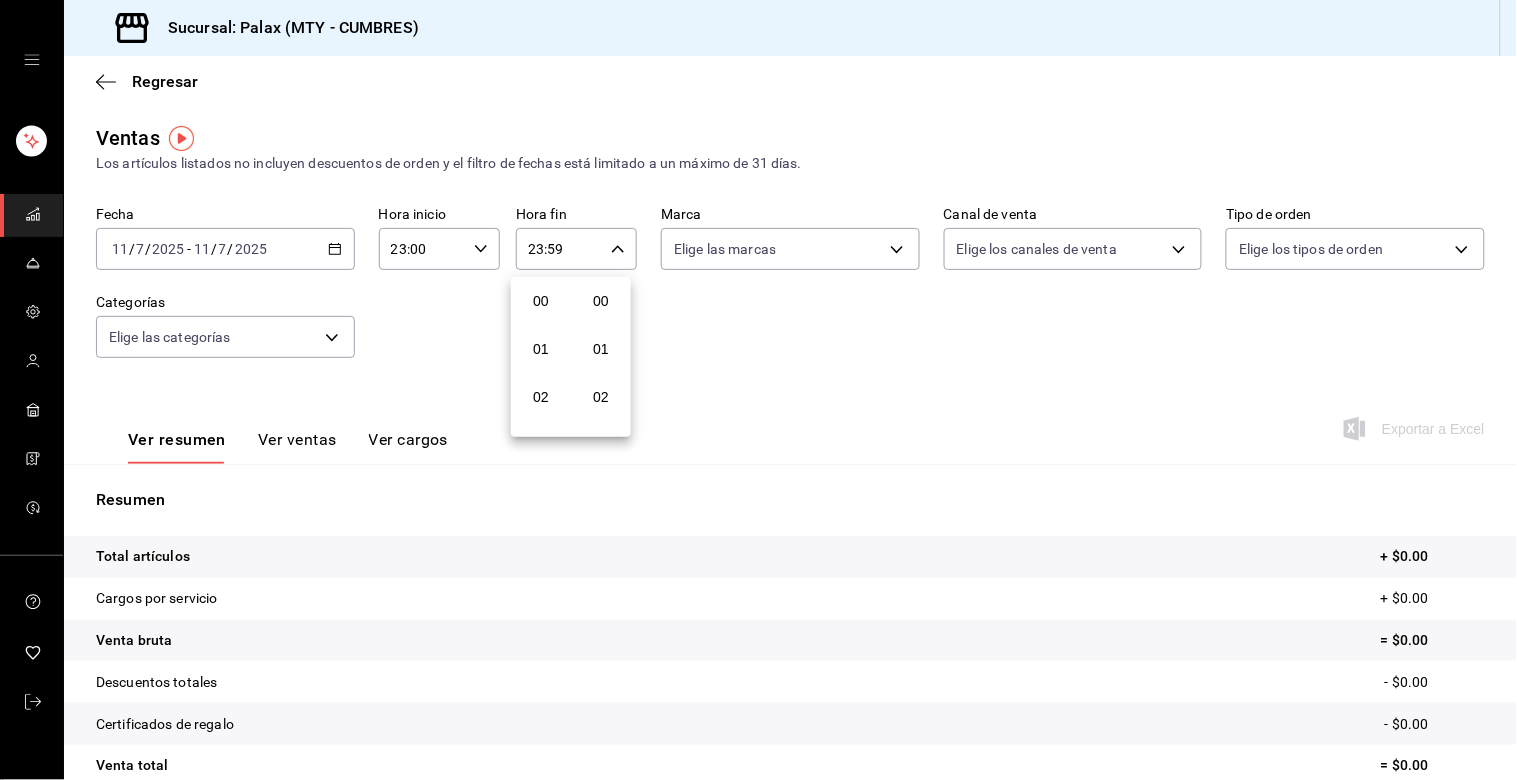 scroll, scrollTop: 981, scrollLeft: 0, axis: vertical 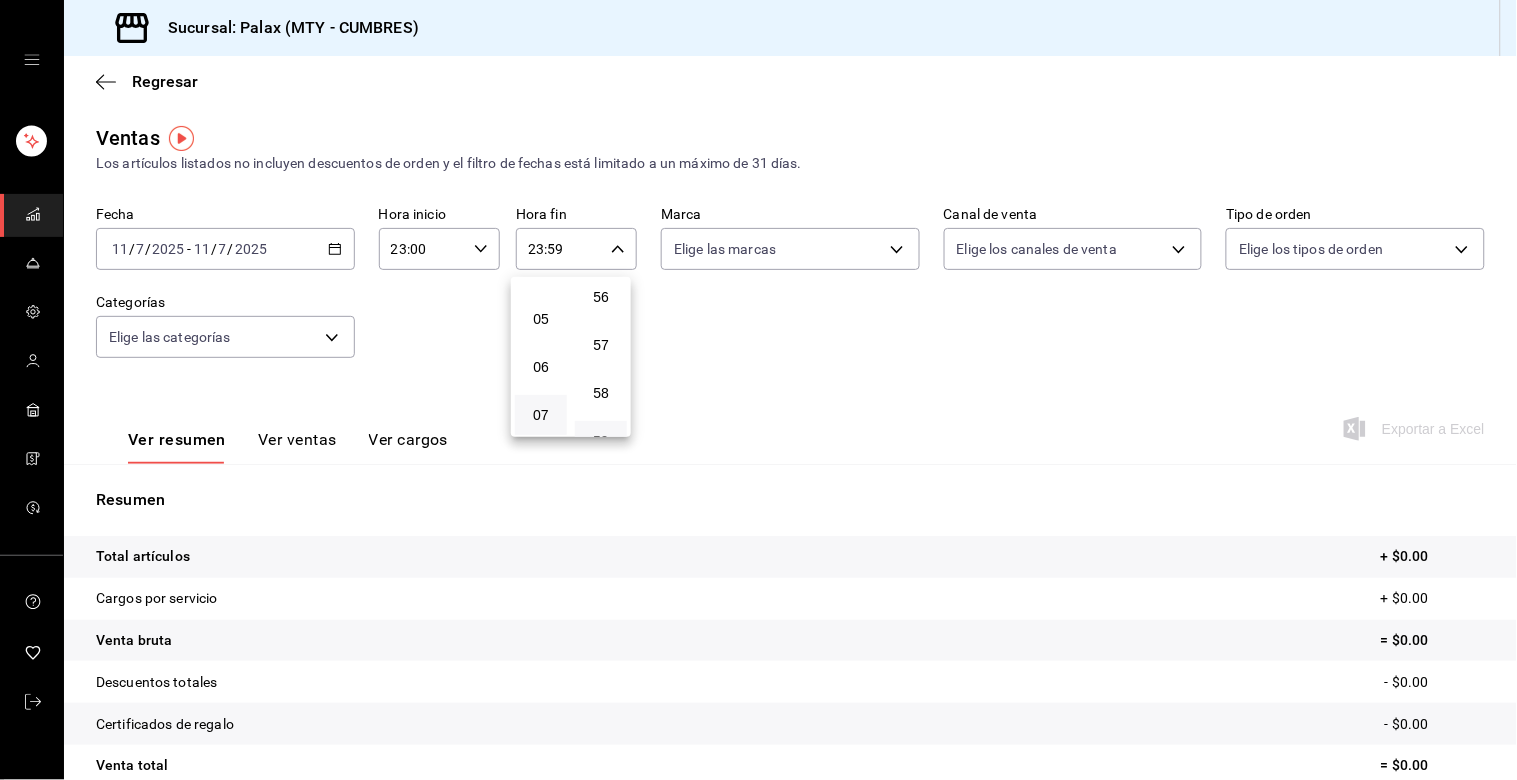click on "07" at bounding box center (541, 415) 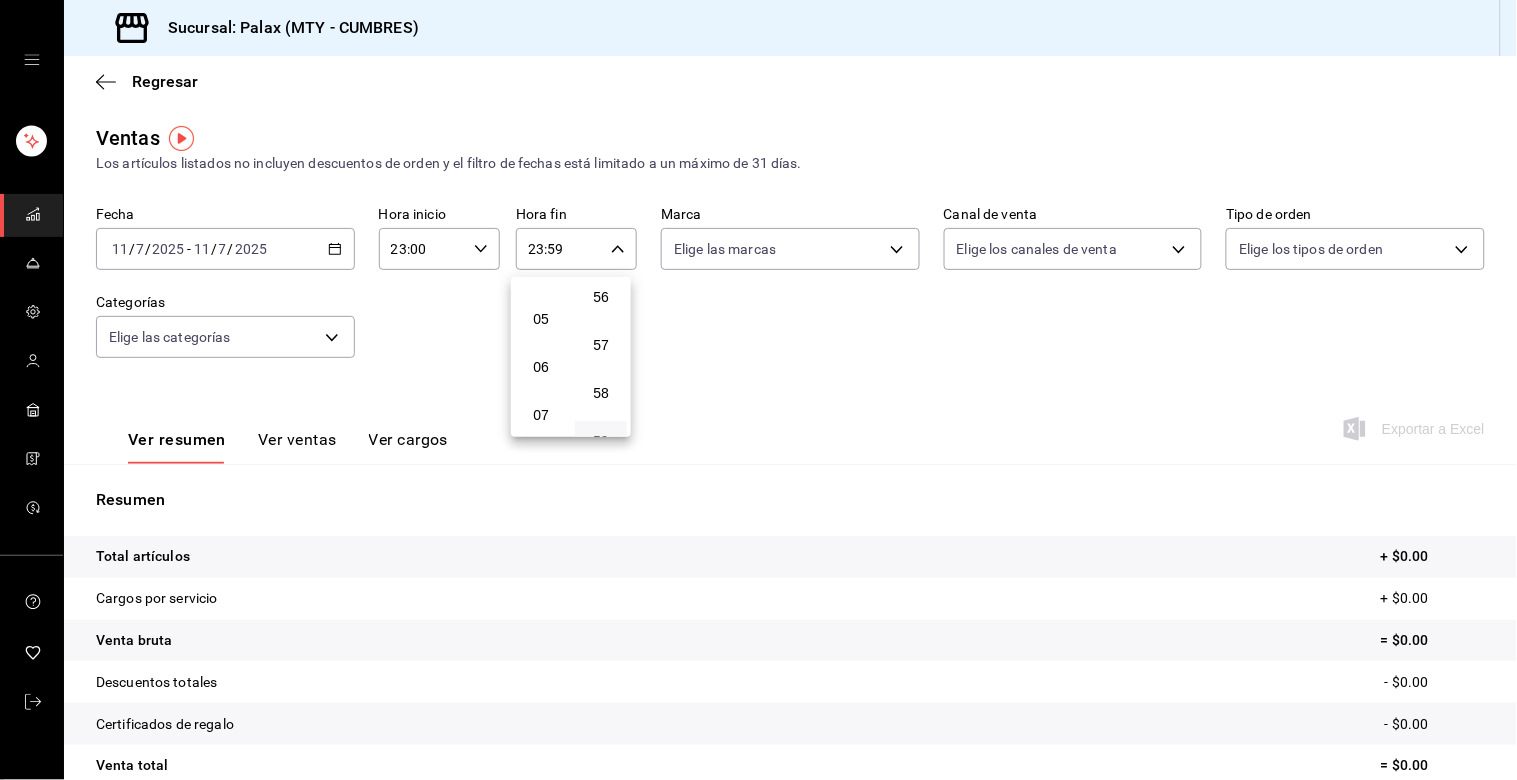 type on "07:59" 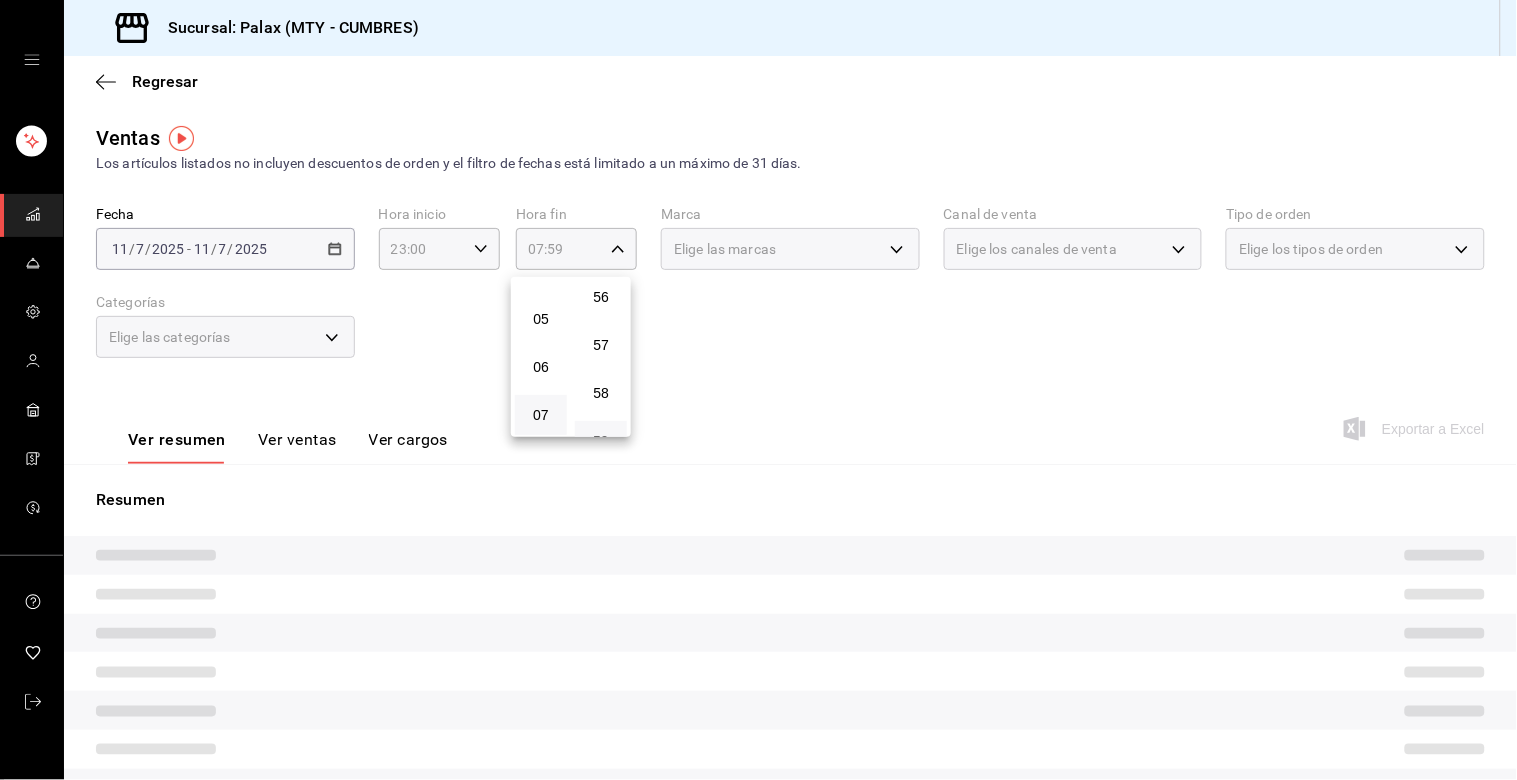 click at bounding box center (758, 390) 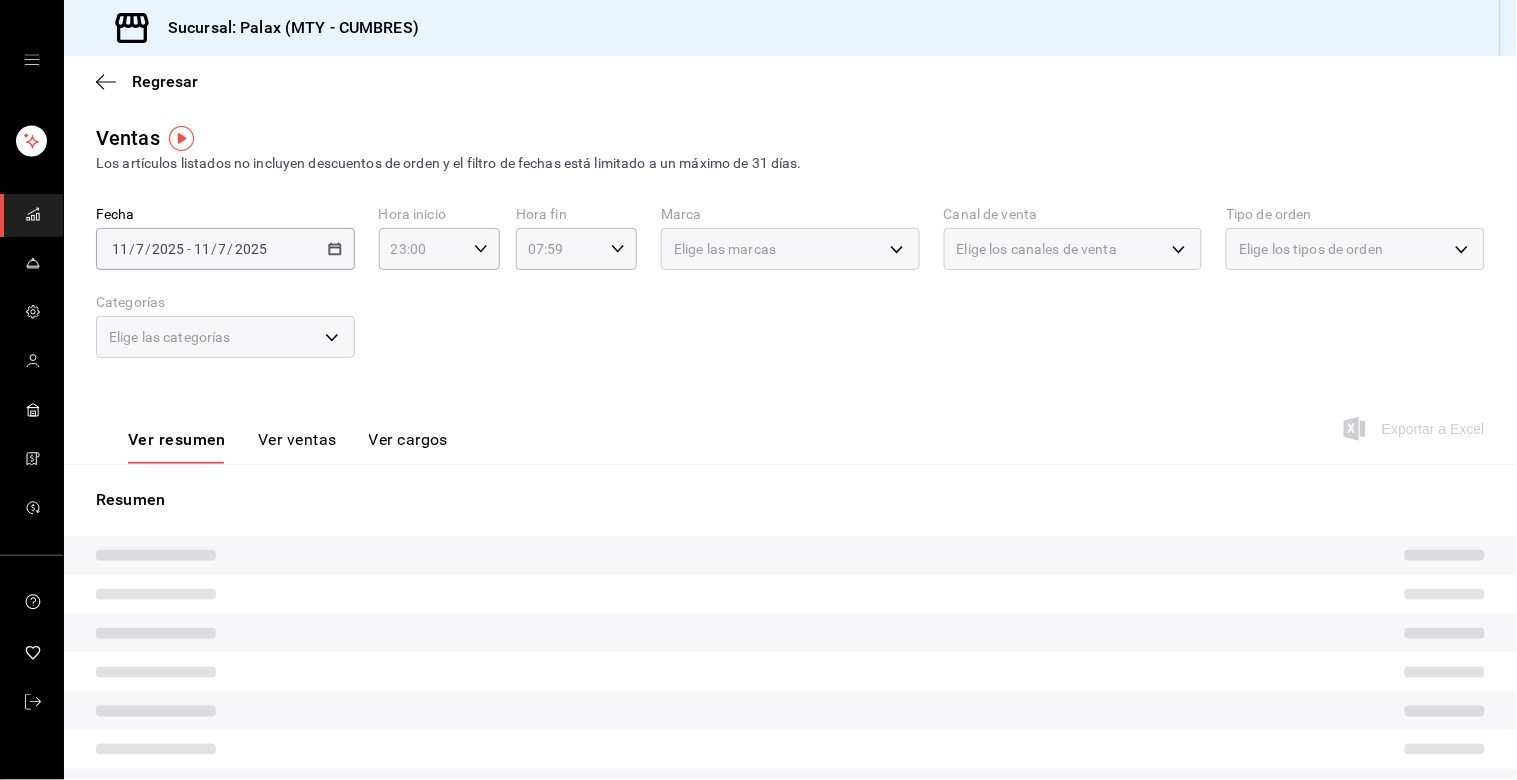 drag, startPoint x: 903, startPoint y: 242, endPoint x: 893, endPoint y: 250, distance: 12.806249 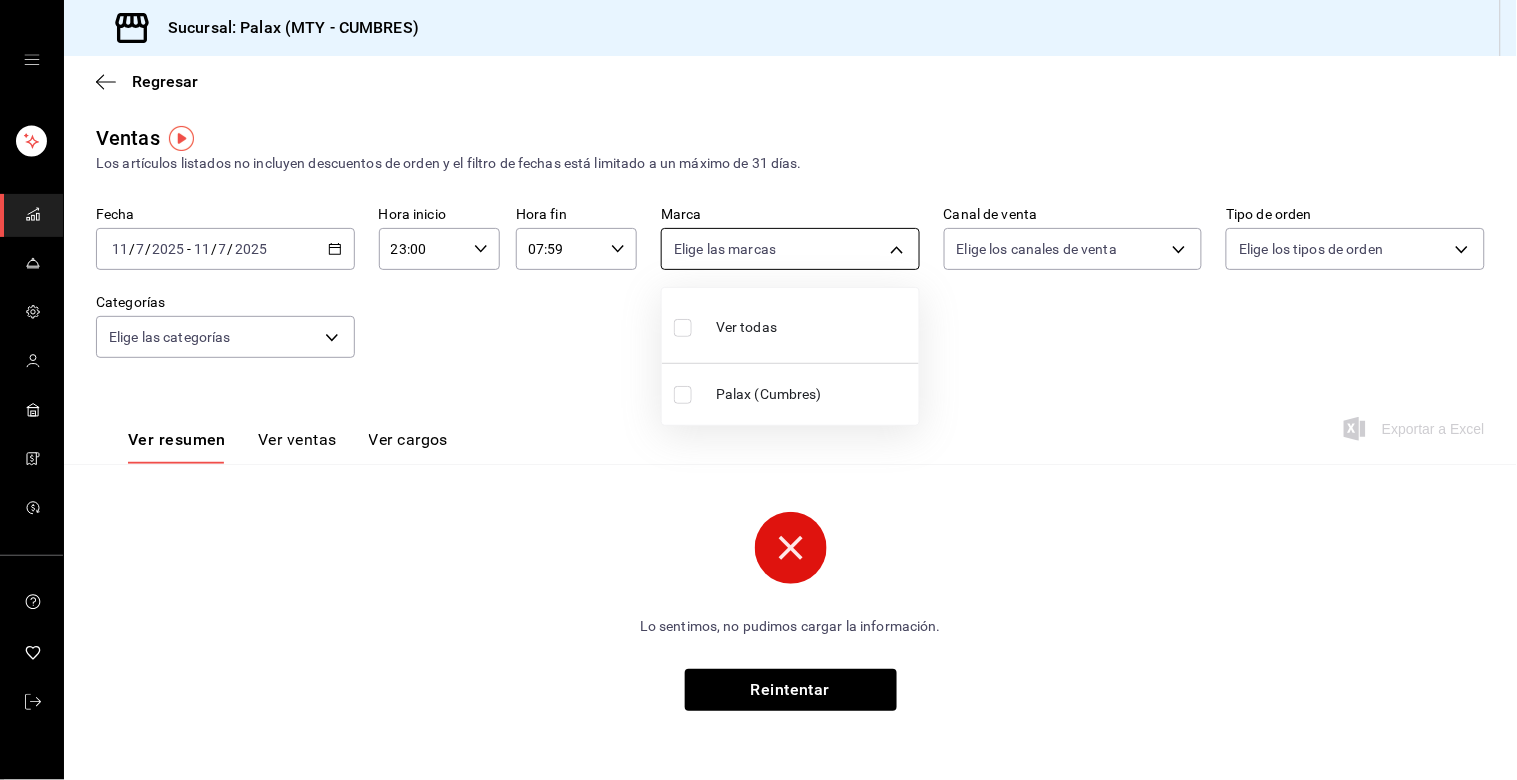 click on "Sucursal: Palax (MTY - CUMBRES) Regresar Ventas Los artículos listados no incluyen descuentos de orden y el filtro de fechas está limitado a un máximo de 31 días. Fecha [DATE] [DATE] - [DATE] [DATE] Hora inicio 23:00 Hora inicio Hora fin 07:59 Hora fin Marca Elige las marcas Canal de venta Elige los canales de venta Tipo de orden Elige los tipos de orden Categorías Elige las categorías Ver resumen Ver ventas Ver cargos Exportar a Excel Lo sentimos, no pudimos cargar la información. Reintentar GANA 1 MES GRATIS EN TU SUSCRIPCIÓN AQUÍ ¿Recuerdas cómo empezó tu restaurante?
[DATE] puedes ayudar a un colega a tener el mismo cambio que tú viviste.
Recomienda Parrot directamente desde tu Portal Administrador.
Es fácil y rápido.
🎁 Por cada restaurante que se una, ganas 1 mes gratis. Ver video tutorial Ir a video Visitar centro de ayuda [PHONE_NUMBER] [EMAIL_ADDRESS][DOMAIN_NAME] Visitar centro de ayuda [PHONE_NUMBER] [EMAIL_ADDRESS][DOMAIN_NAME] Ver todas Palax (Cumbres)" at bounding box center [758, 390] 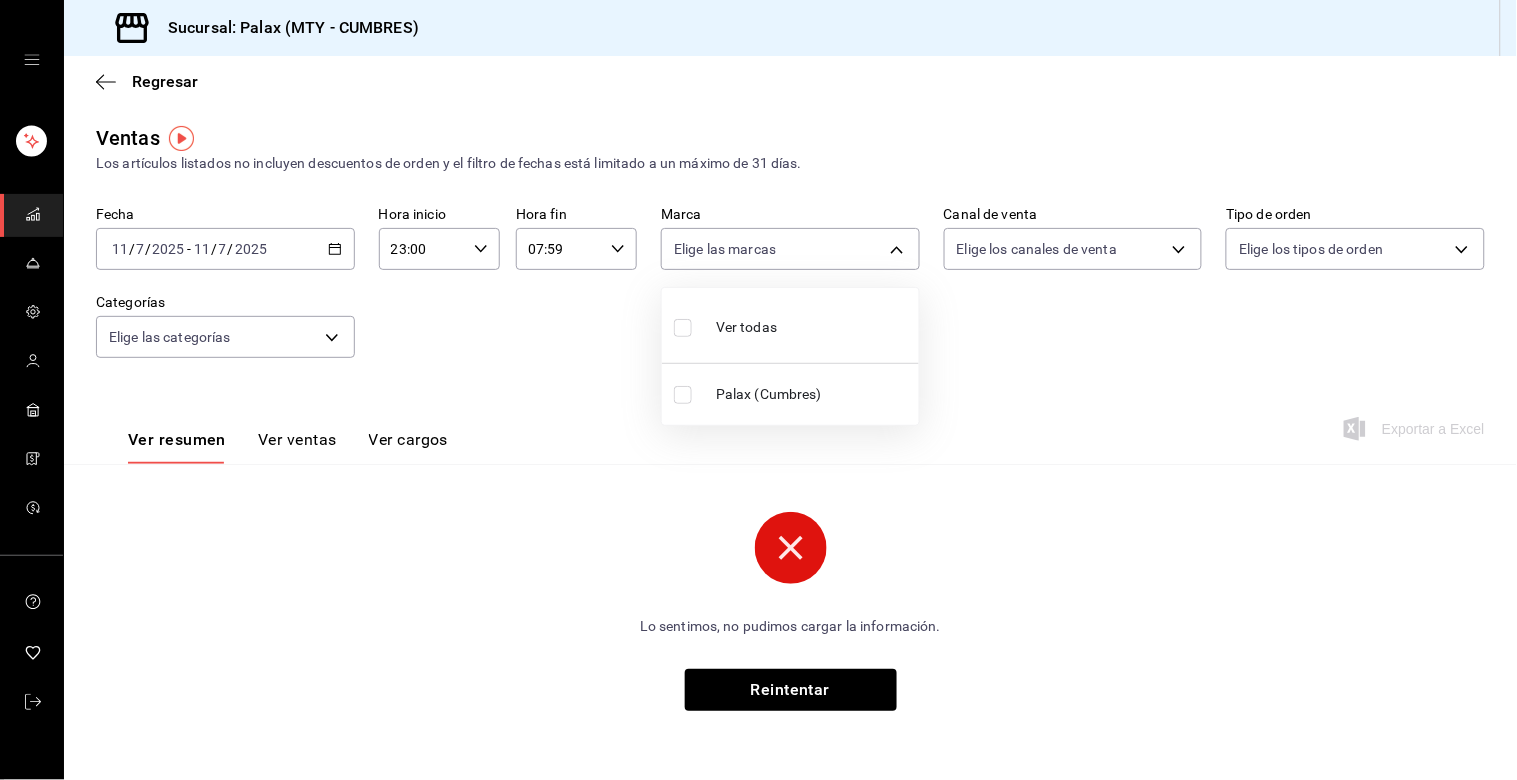 click at bounding box center [687, 327] 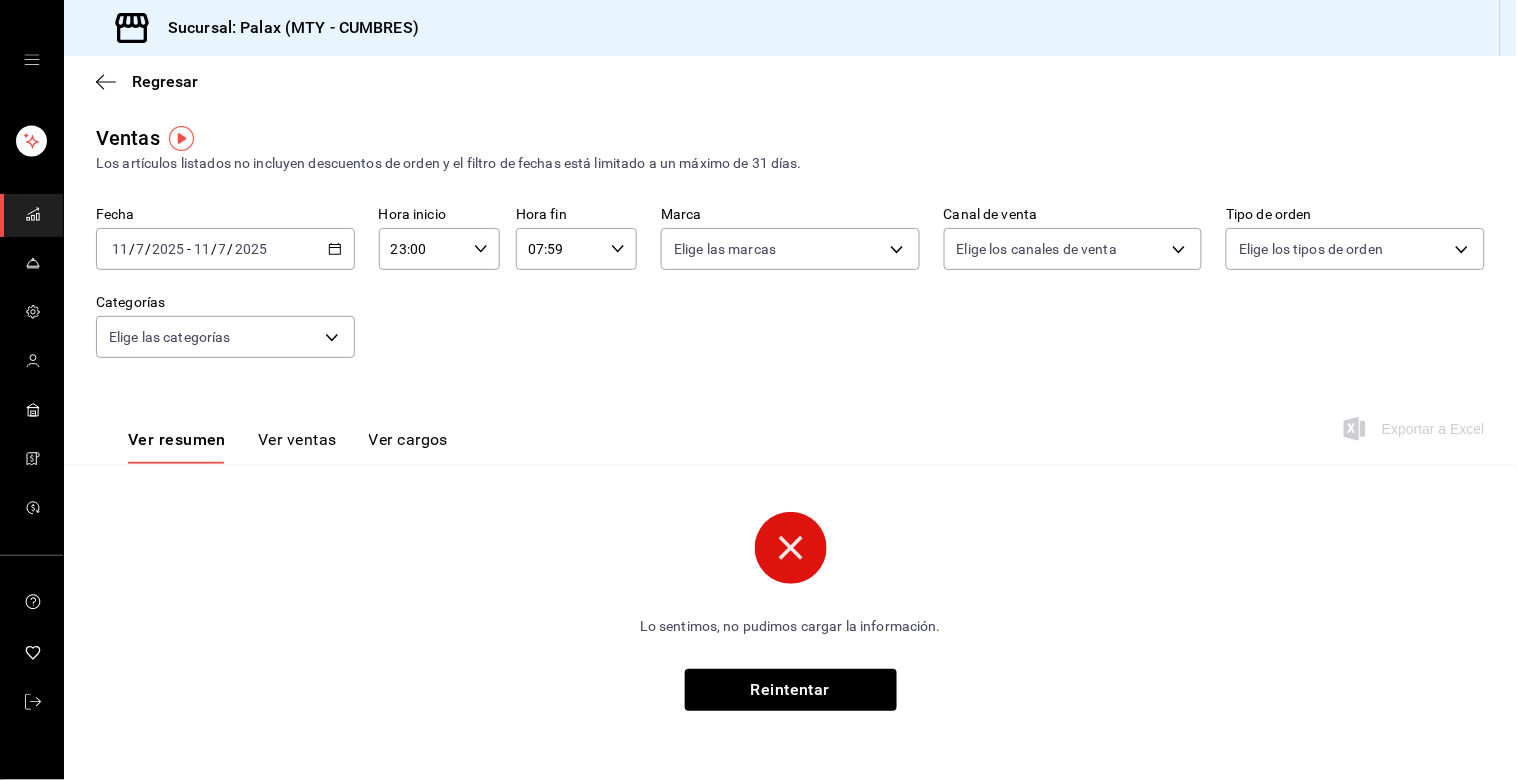 click 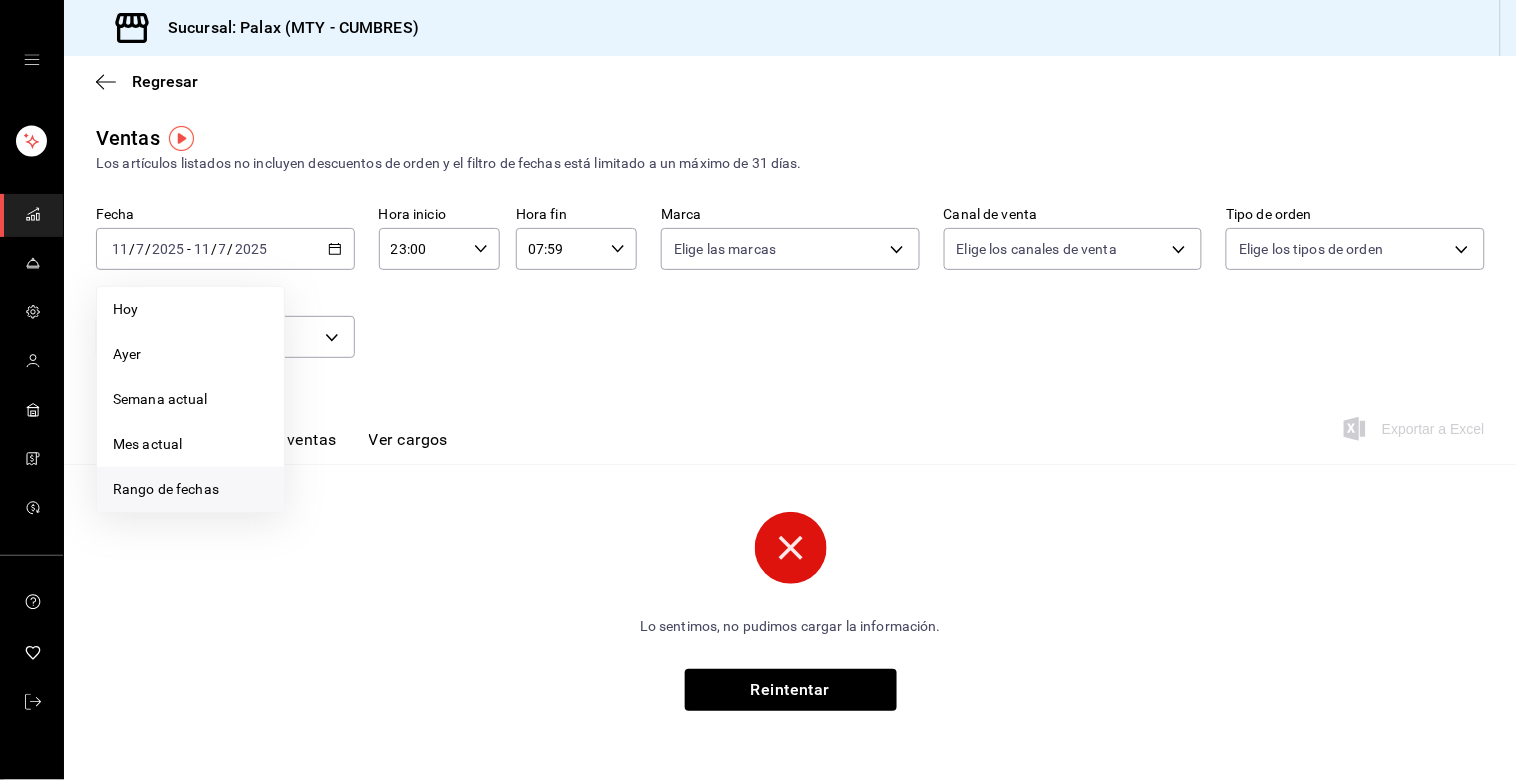 click on "Rango de fechas" at bounding box center (190, 489) 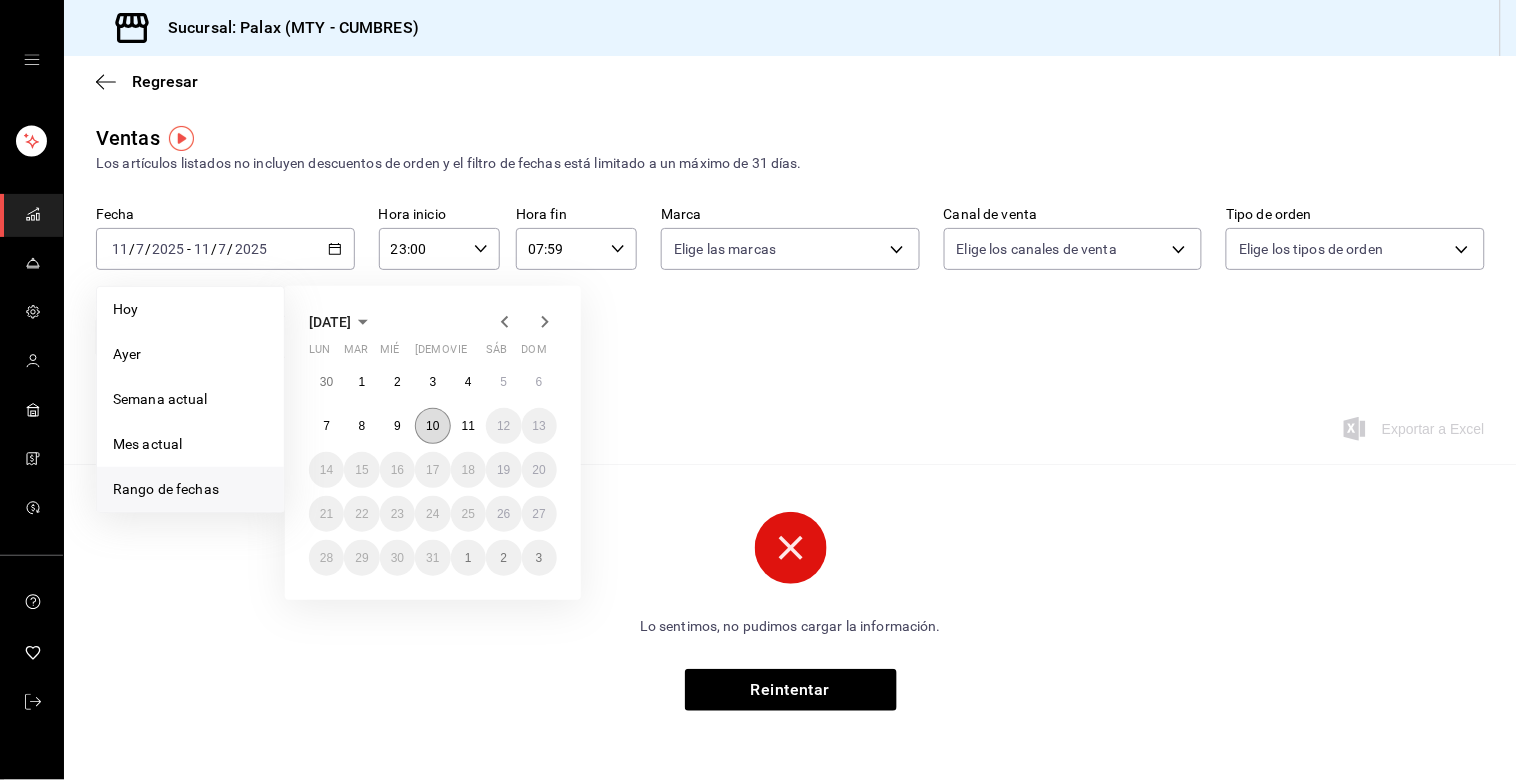 click on "10" at bounding box center (432, 426) 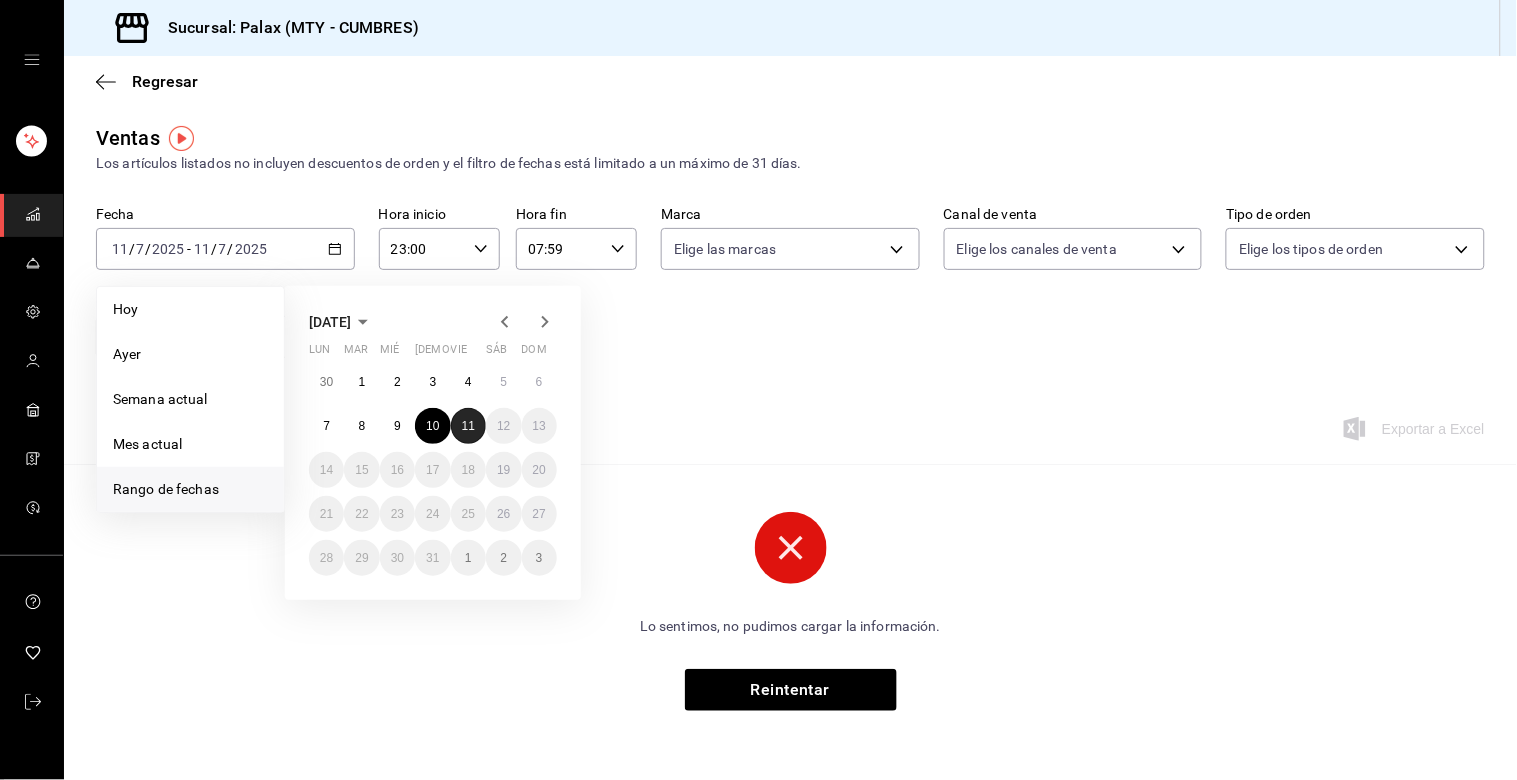 click on "11" at bounding box center [468, 426] 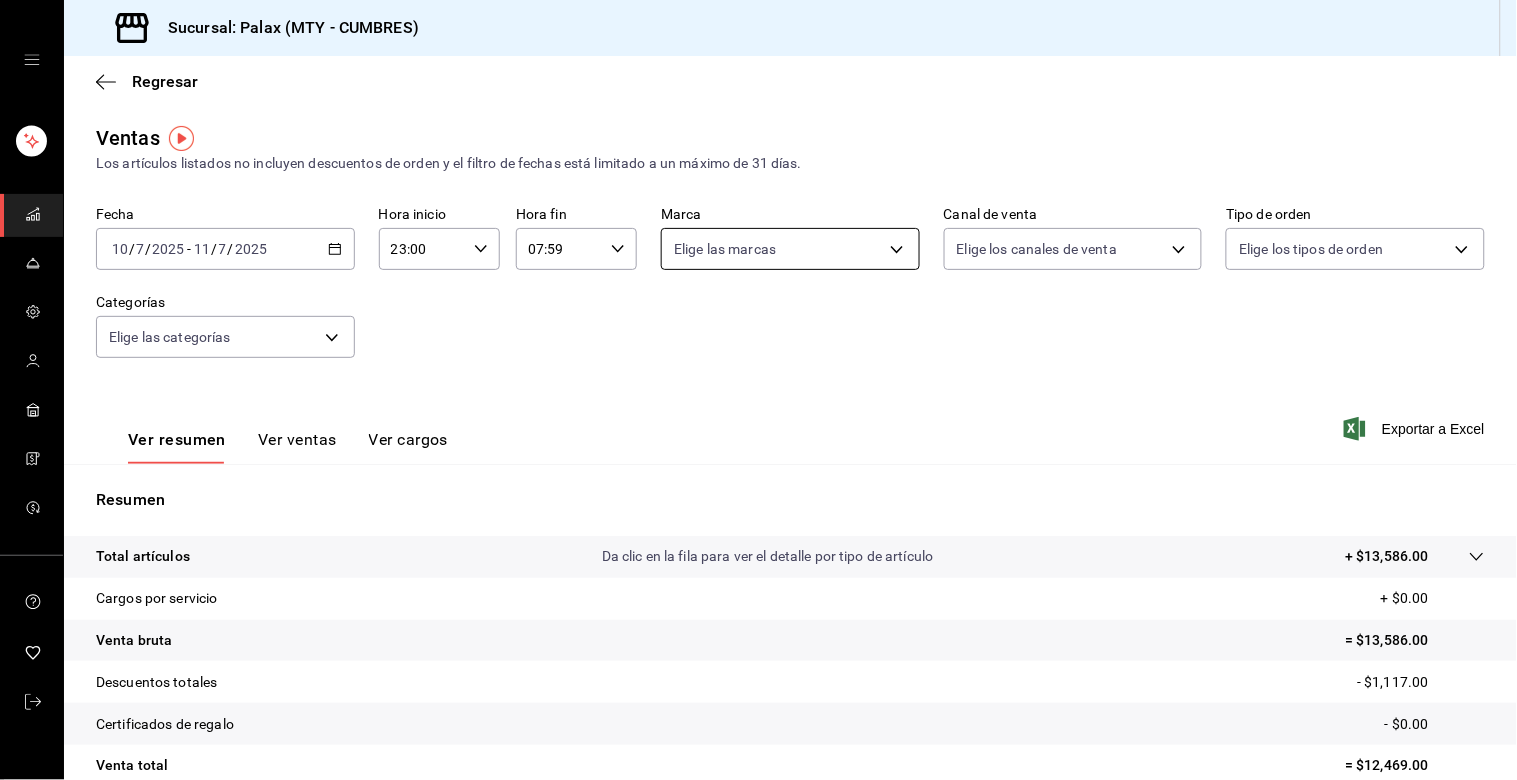 click on "Sucursal: Palax (MTY - CUMBRES) Regresar Ventas Los artículos listados no incluyen descuentos de orden y el filtro de fechas está limitado a un máximo de 31 días. Fecha [DATE] [DATE] - [DATE] [DATE] Hora inicio 23:00 Hora inicio Hora fin 07:59 Hora fin Marca Elige las marcas Canal de venta Elige los canales de venta Tipo de orden Elige los tipos de orden Categorías Elige las categorías Ver resumen Ver ventas Ver cargos Exportar a Excel Resumen Total artículos Da clic en la fila para ver el detalle por tipo de artículo + $13,586.00 Cargos por servicio + $0.00 Venta bruta = $13,586.00 Descuentos totales - $1,117.00 Certificados de regalo - $0.00 Venta total = $12,469.00 Impuestos - $1,719.86 Venta neta = $10,749.14 GANA 1 MES GRATIS EN TU SUSCRIPCIÓN AQUÍ Ver video tutorial Ir a video Visitar centro de ayuda [PHONE_NUMBER] [EMAIL_ADDRESS][DOMAIN_NAME] Visitar centro de ayuda [PHONE_NUMBER] [EMAIL_ADDRESS][DOMAIN_NAME]" at bounding box center [758, 390] 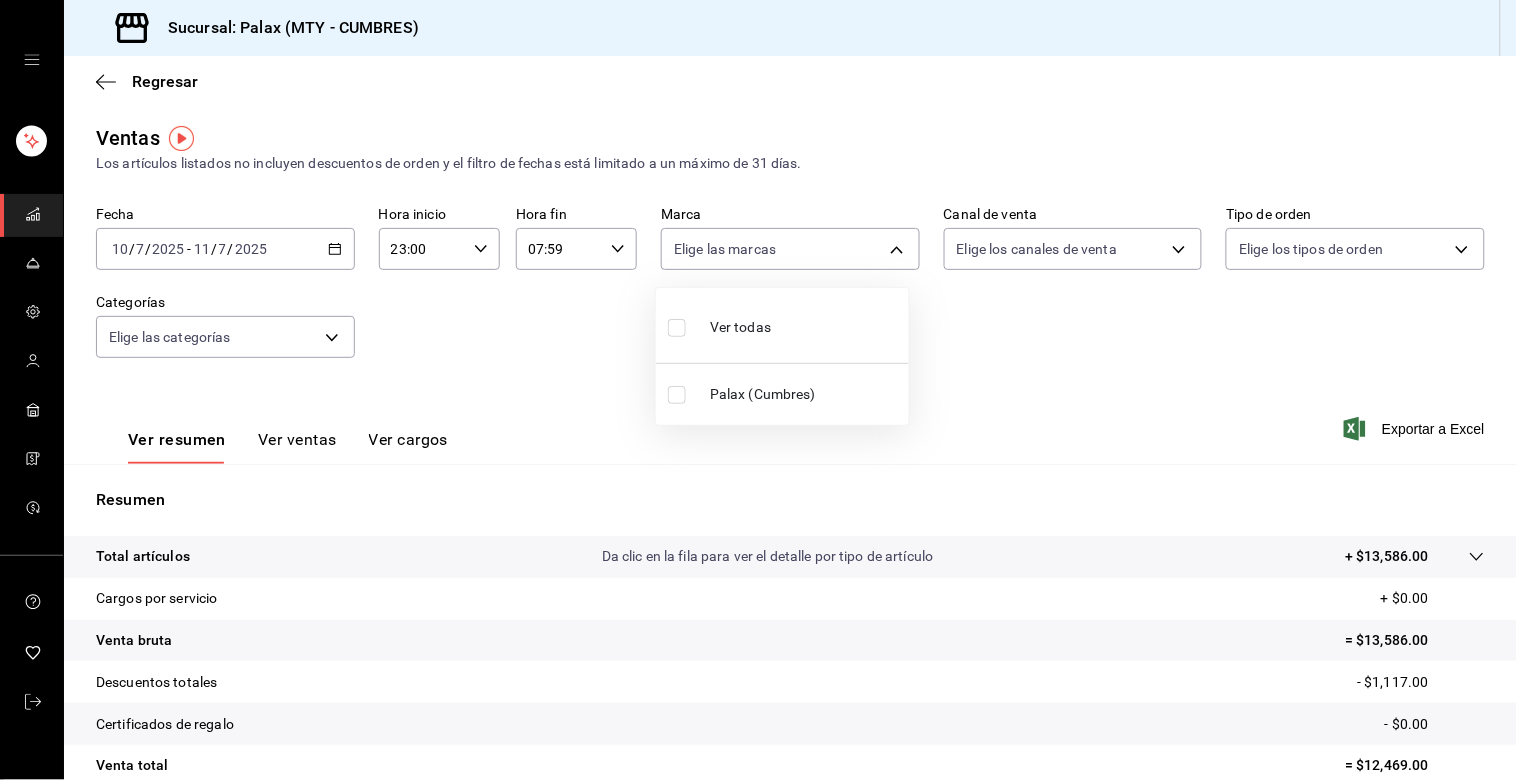 click at bounding box center [677, 328] 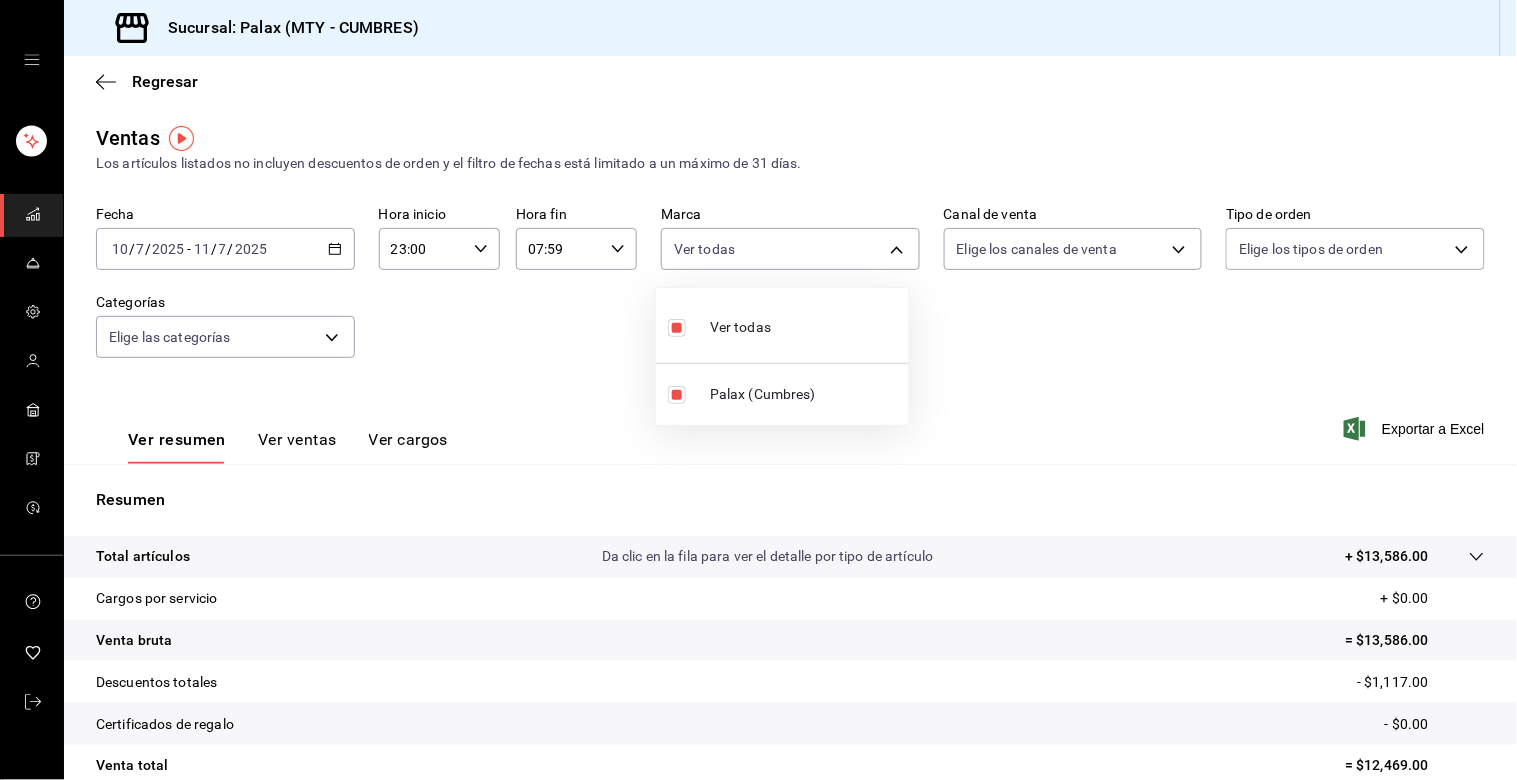 click at bounding box center [758, 390] 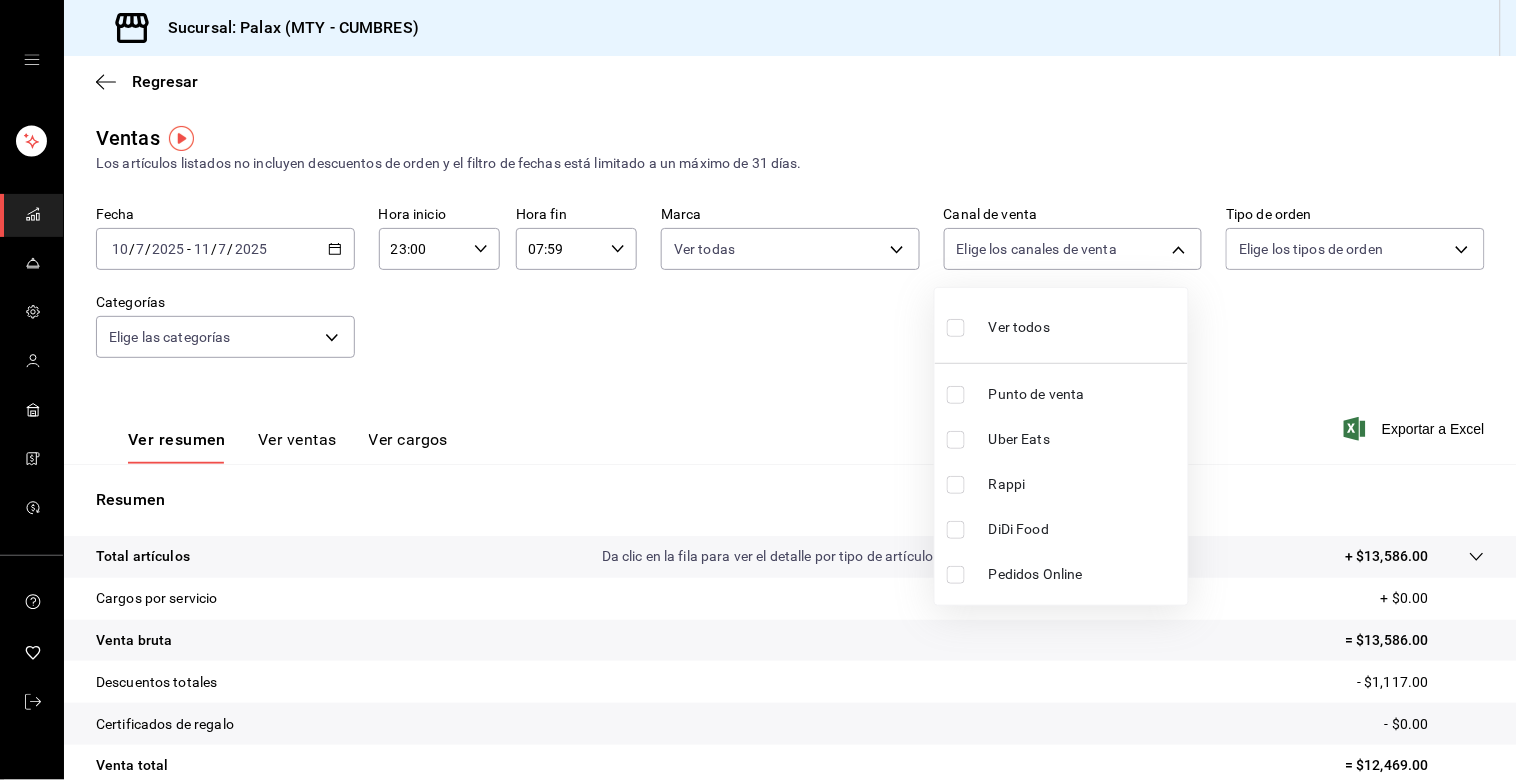 click on "Sucursal: Palax (MTY - CUMBRES) Regresar Ventas Los artículos listados no incluyen descuentos de orden y el filtro de fechas está limitado a un máximo de 31 días. Fecha [DATE] [DATE] - [DATE] [DATE] Hora inicio 23:00 Hora inicio Hora fin 07:59 Hora fin Marca Ver todas 882a14fb-31f9-4d0e-beef-7112030831e8 Canal de venta Elige los canales de venta Tipo de orden Elige los tipos de orden Categorías Elige las categorías Ver resumen Ver ventas Ver cargos Exportar a Excel Resumen Total artículos Da clic en la fila para ver el detalle por tipo de artículo + $13,586.00 Cargos por servicio + $0.00 Venta bruta = $13,586.00 Descuentos totales - $1,117.00 Certificados de regalo - $0.00 Venta total = $12,469.00 Impuestos - $1,719.86 Venta neta = $10,749.14 GANA 1 MES GRATIS EN TU SUSCRIPCIÓN AQUÍ Ver video tutorial Ir a video Visitar centro de ayuda [PHONE_NUMBER] [EMAIL_ADDRESS][DOMAIN_NAME] Visitar centro de ayuda [PHONE_NUMBER] [EMAIL_ADDRESS][DOMAIN_NAME] Ver todos Punto de venta Uber Eats" at bounding box center (758, 390) 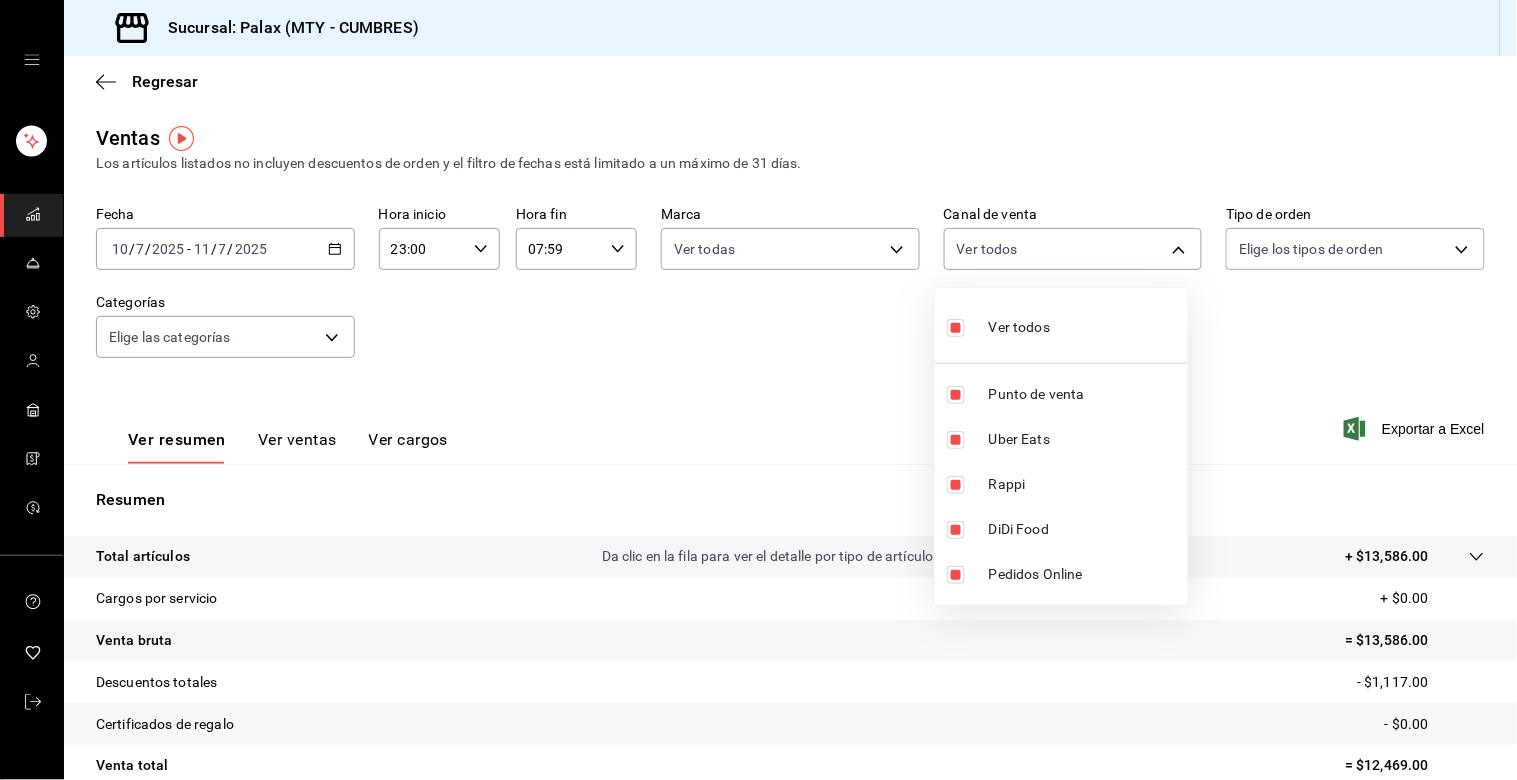 click at bounding box center (758, 390) 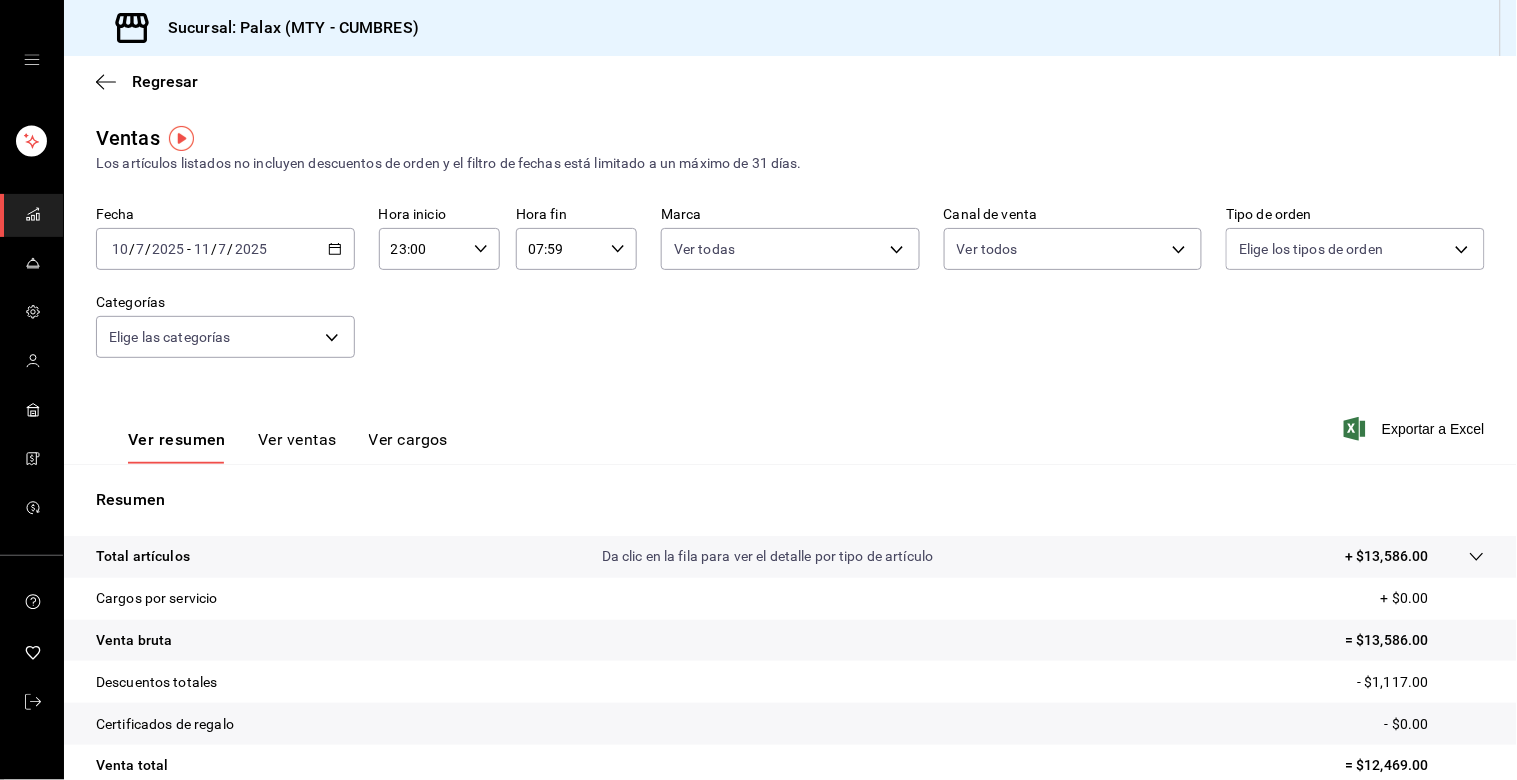 click on "Ver todos Punto de venta Uber Eats [PERSON_NAME] Food Pedidos Online" at bounding box center [758, 390] 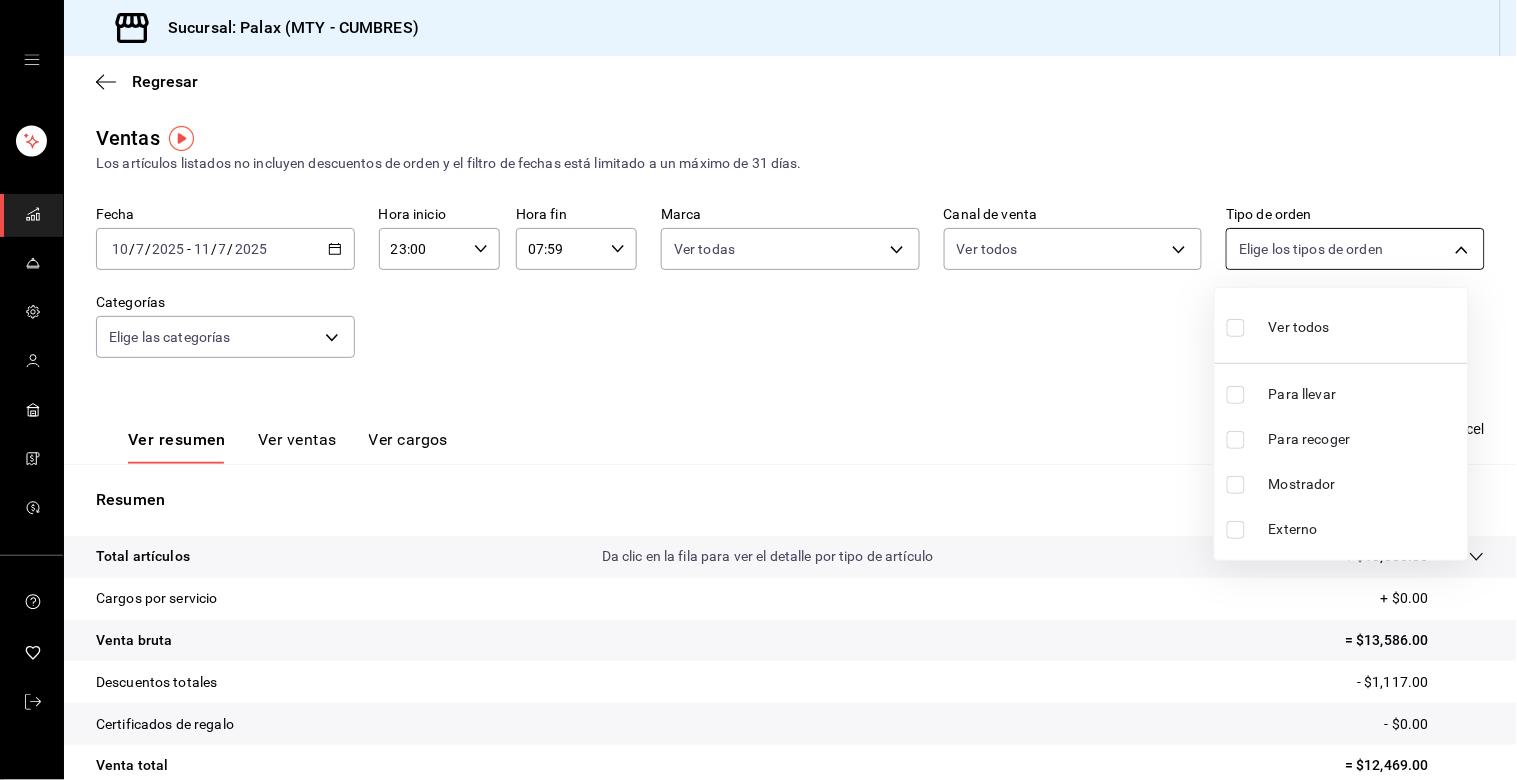 click on "Sucursal: Palax (MTY - CUMBRES) Regresar Ventas Los artículos listados no incluyen descuentos de orden y el filtro de fechas está limitado a un máximo de 31 días. Fecha [DATE] [DATE] - [DATE] [DATE] Hora inicio 23:00 Hora inicio Hora fin 07:59 Hora fin Marca Ver todas 882a14fb-31f9-4d0e-beef-7112030831e8 Canal de venta Ver todos PARROT,UBER_EATS,RAPPI,DIDI_FOOD,ONLINE Tipo de orden Elige los tipos de orden Categorías Elige las categorías Ver resumen Ver ventas Ver cargos Exportar a Excel Resumen Total artículos Da clic en la fila para ver el detalle por tipo de artículo + $13,586.00 Cargos por servicio + $0.00 Venta bruta = $13,586.00 Descuentos totales - $1,117.00 Certificados de regalo - $0.00 Venta total = $12,469.00 Impuestos - $1,719.86 Venta neta = $10,749.14 GANA 1 MES GRATIS EN TU SUSCRIPCIÓN AQUÍ Ver video tutorial Ir a video Visitar centro de ayuda [PHONE_NUMBER] [EMAIL_ADDRESS][DOMAIN_NAME] Visitar centro de ayuda [PHONE_NUMBER] [EMAIL_ADDRESS][DOMAIN_NAME] Ver todos" at bounding box center (758, 390) 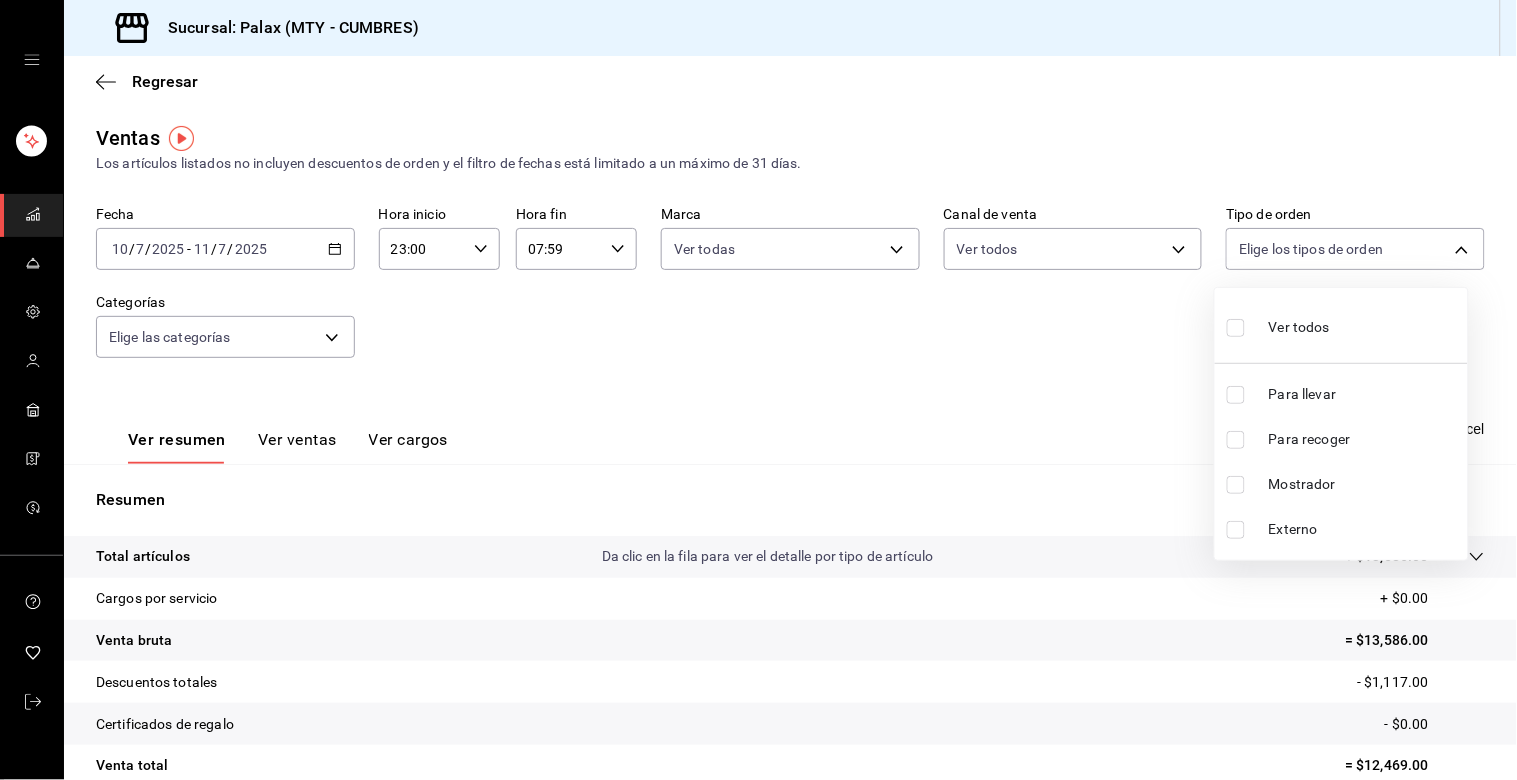 click at bounding box center (1236, 328) 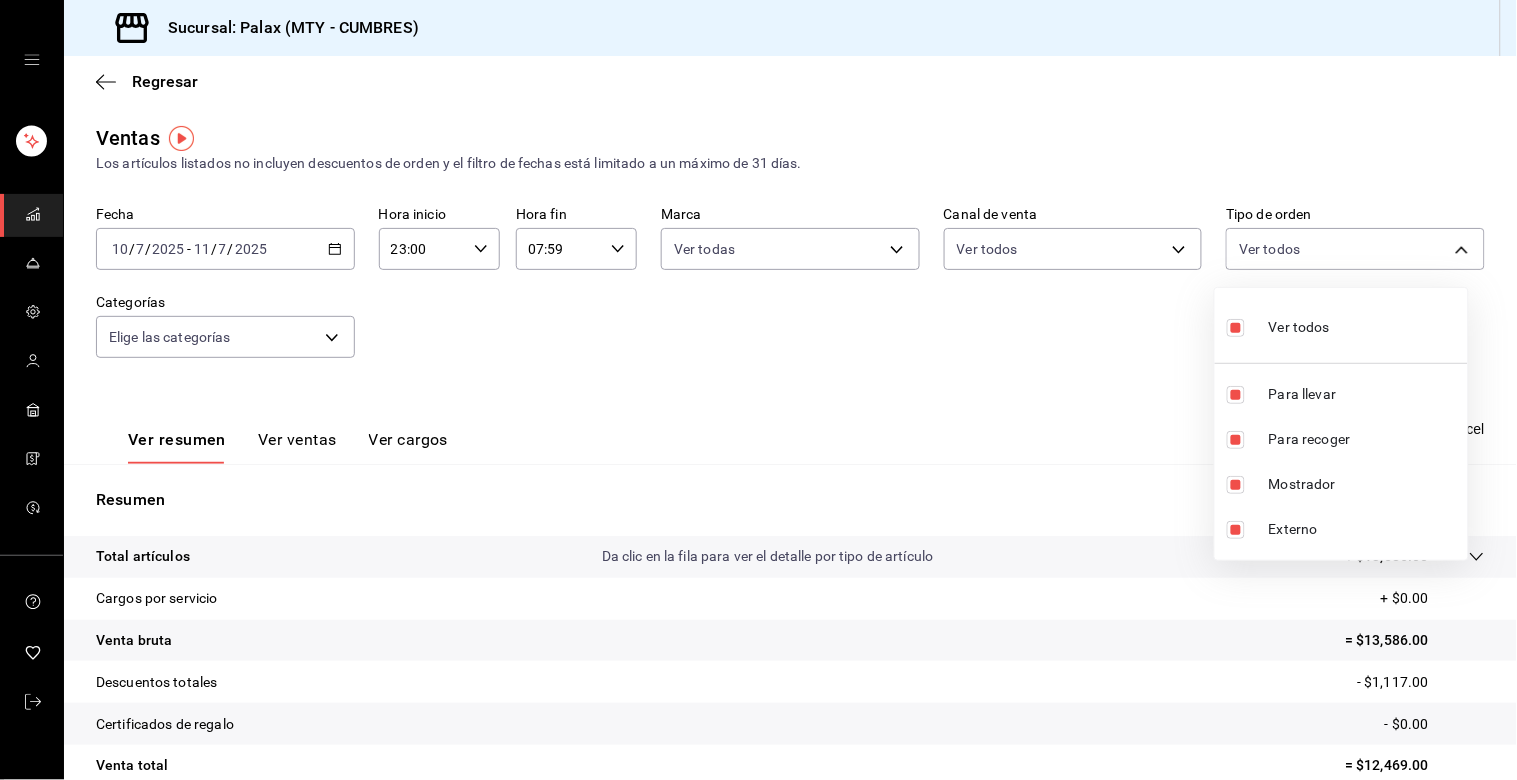 click at bounding box center [758, 390] 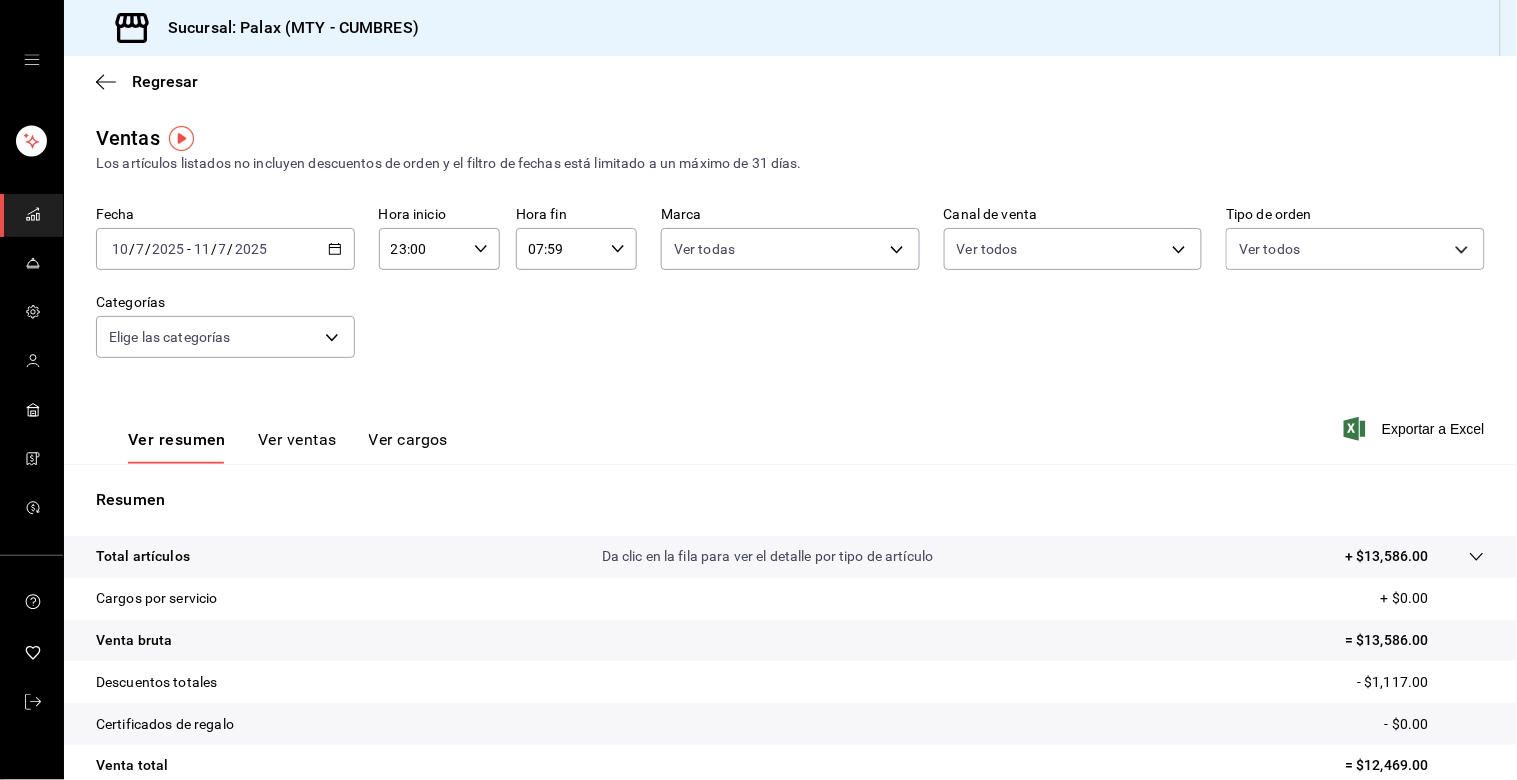 click on "Ver todos Para llevar Para recoger Mostrador Externo" at bounding box center [758, 390] 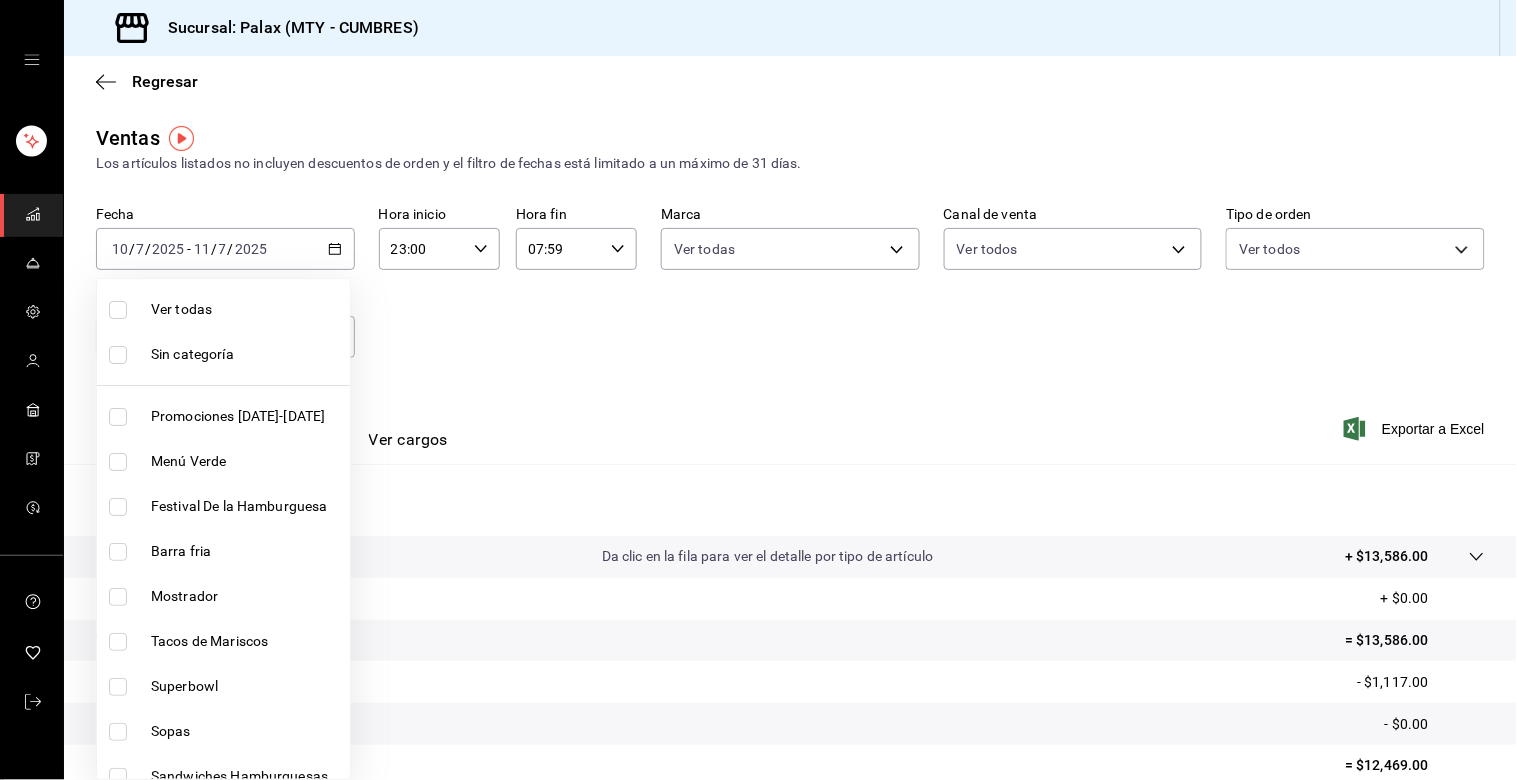 click at bounding box center [118, 310] 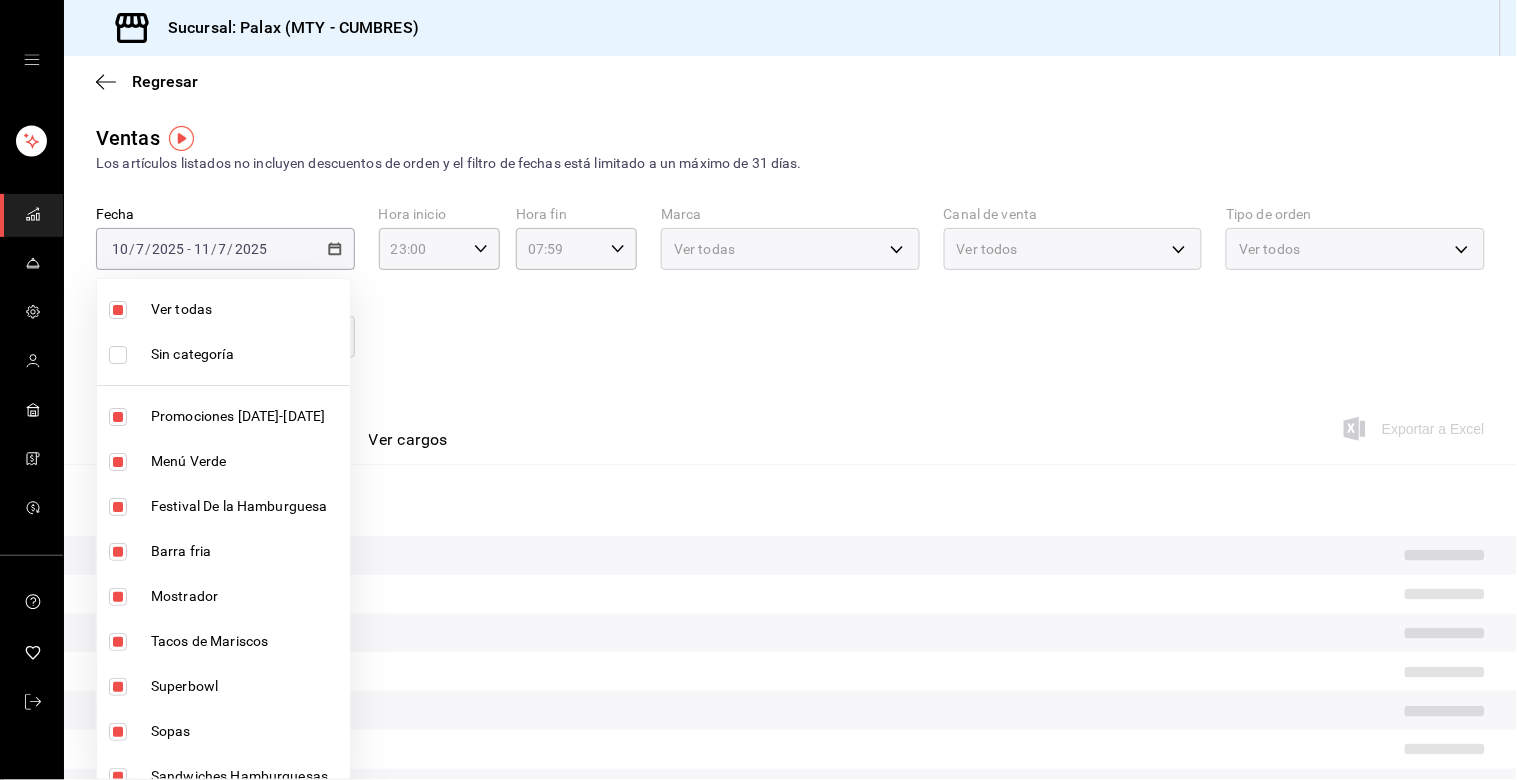 click at bounding box center (118, 355) 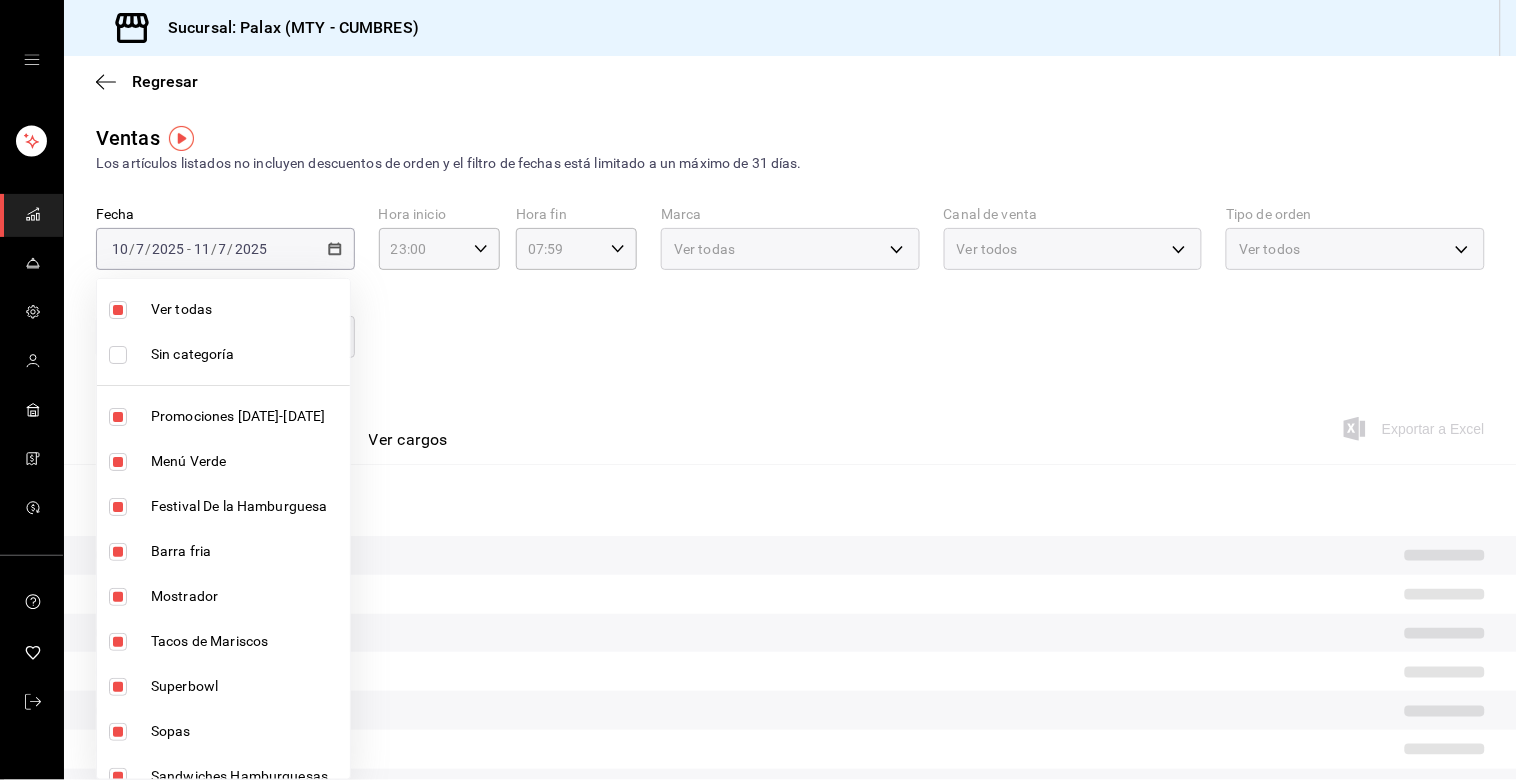 checkbox on "true" 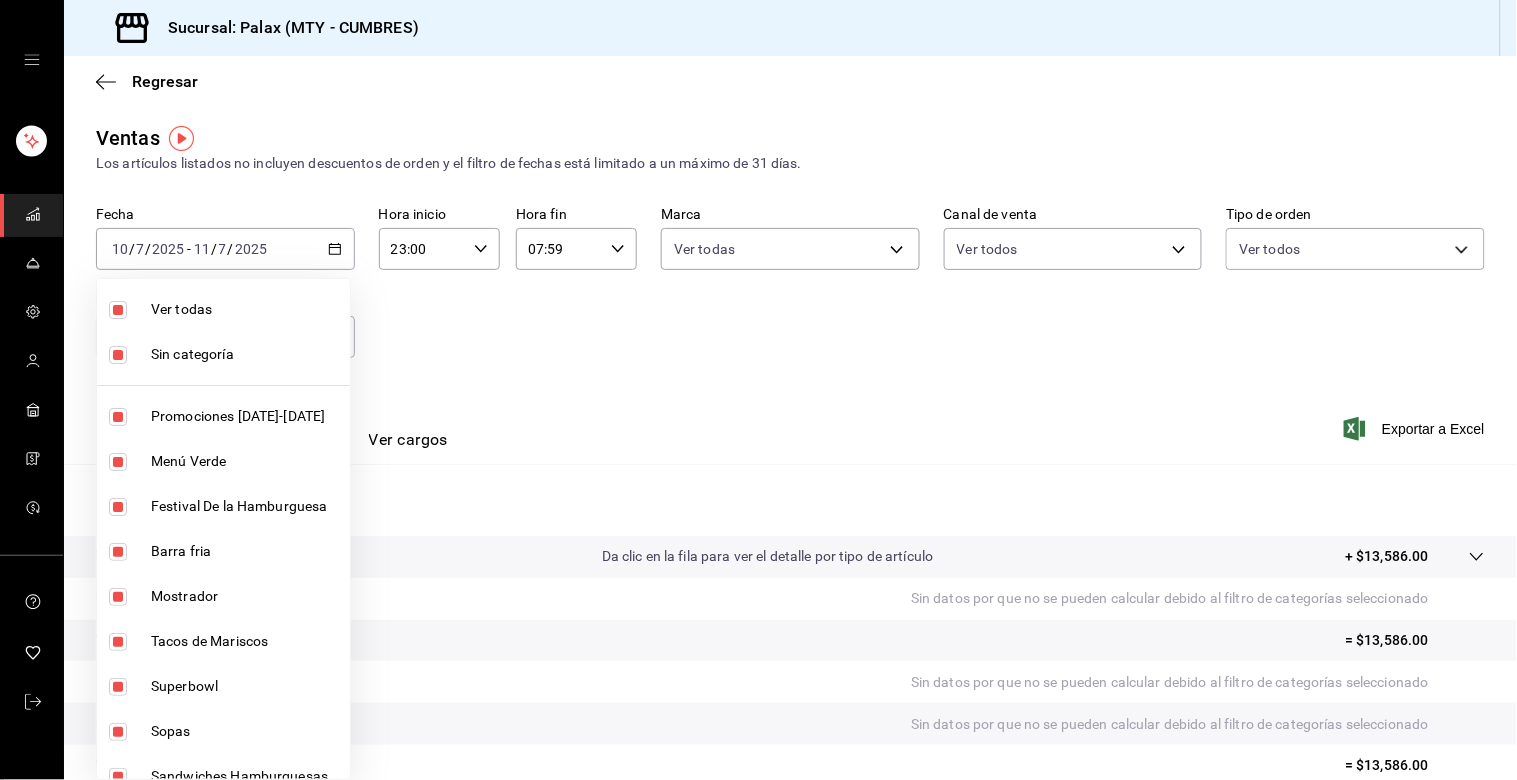 click at bounding box center (758, 390) 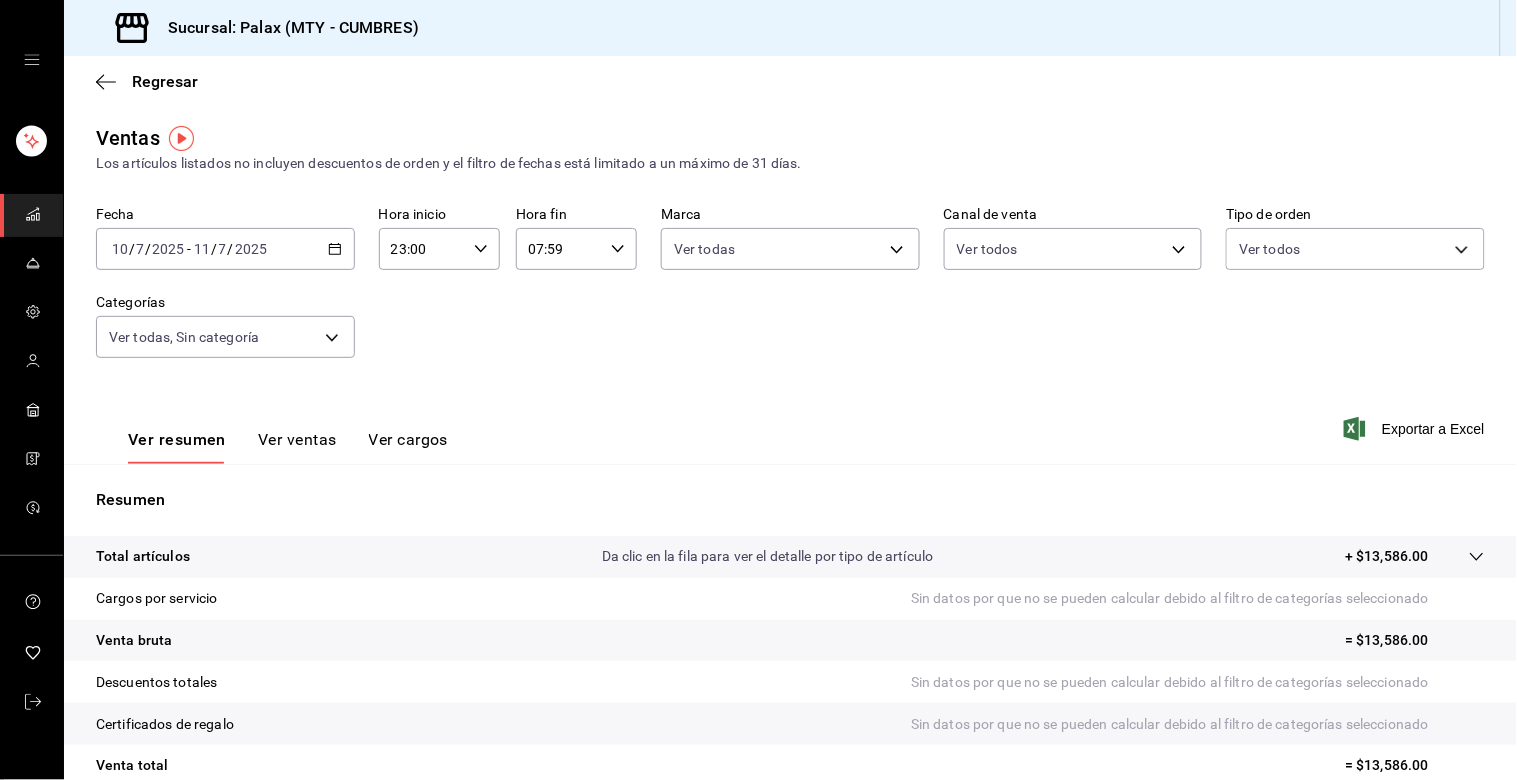 click on "Ver ventas" at bounding box center [297, 447] 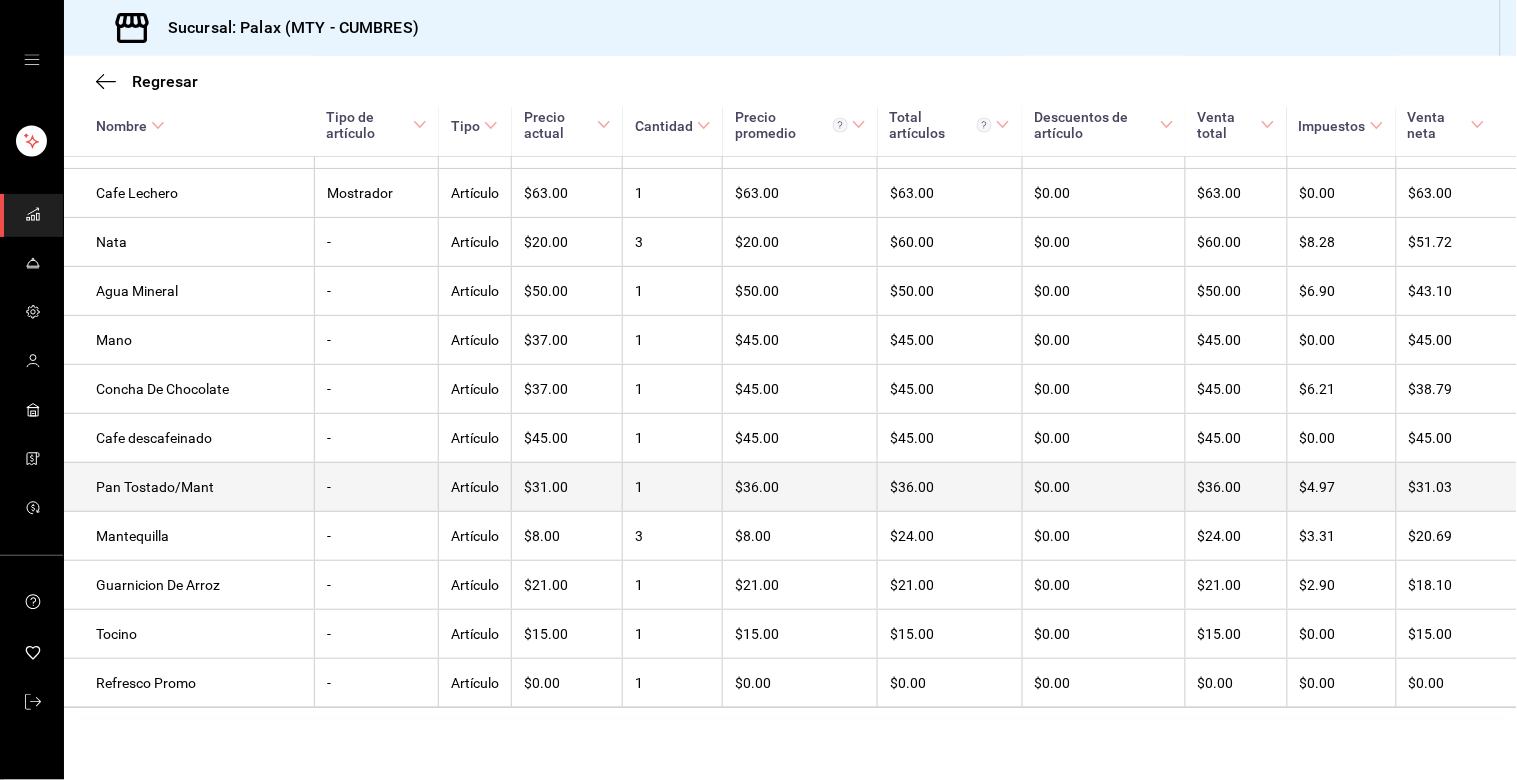 scroll, scrollTop: 2744, scrollLeft: 0, axis: vertical 